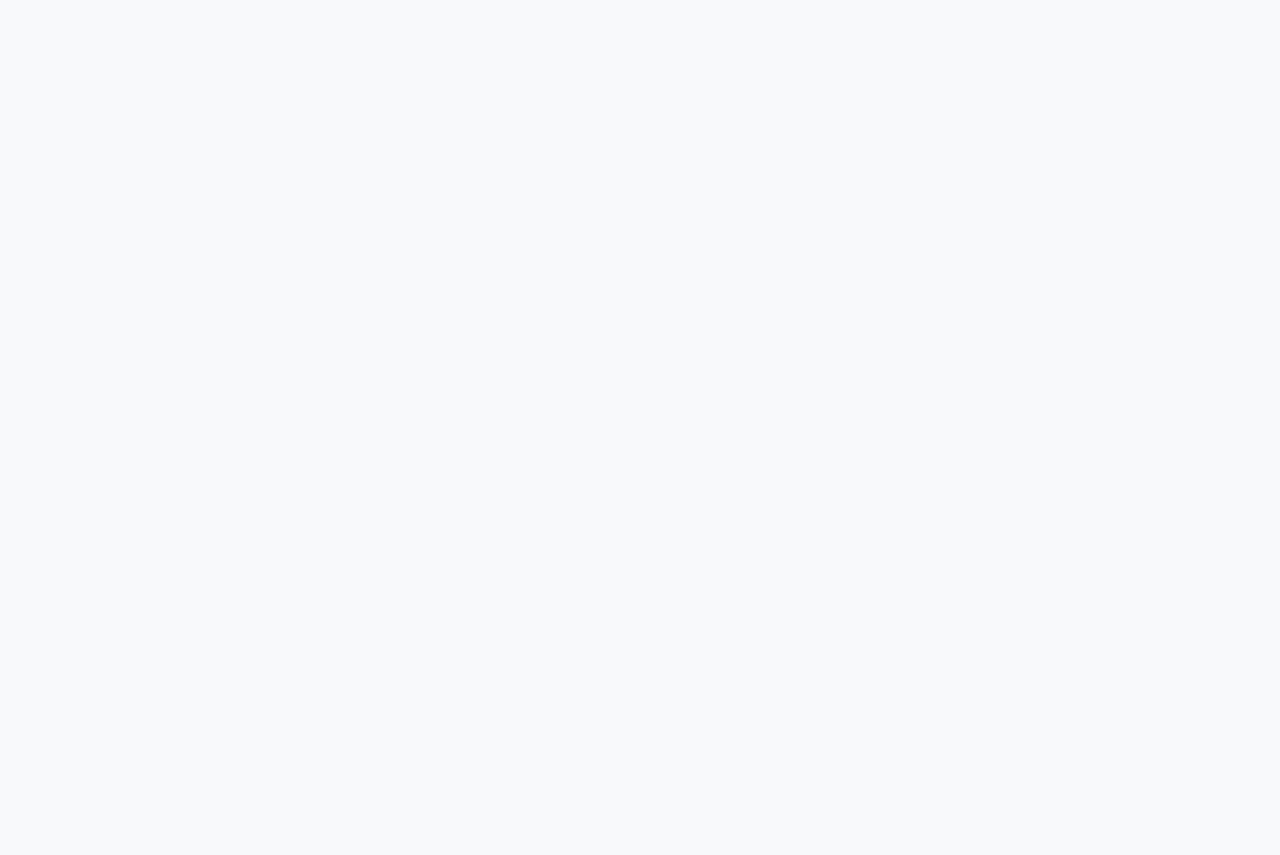 scroll, scrollTop: 0, scrollLeft: 0, axis: both 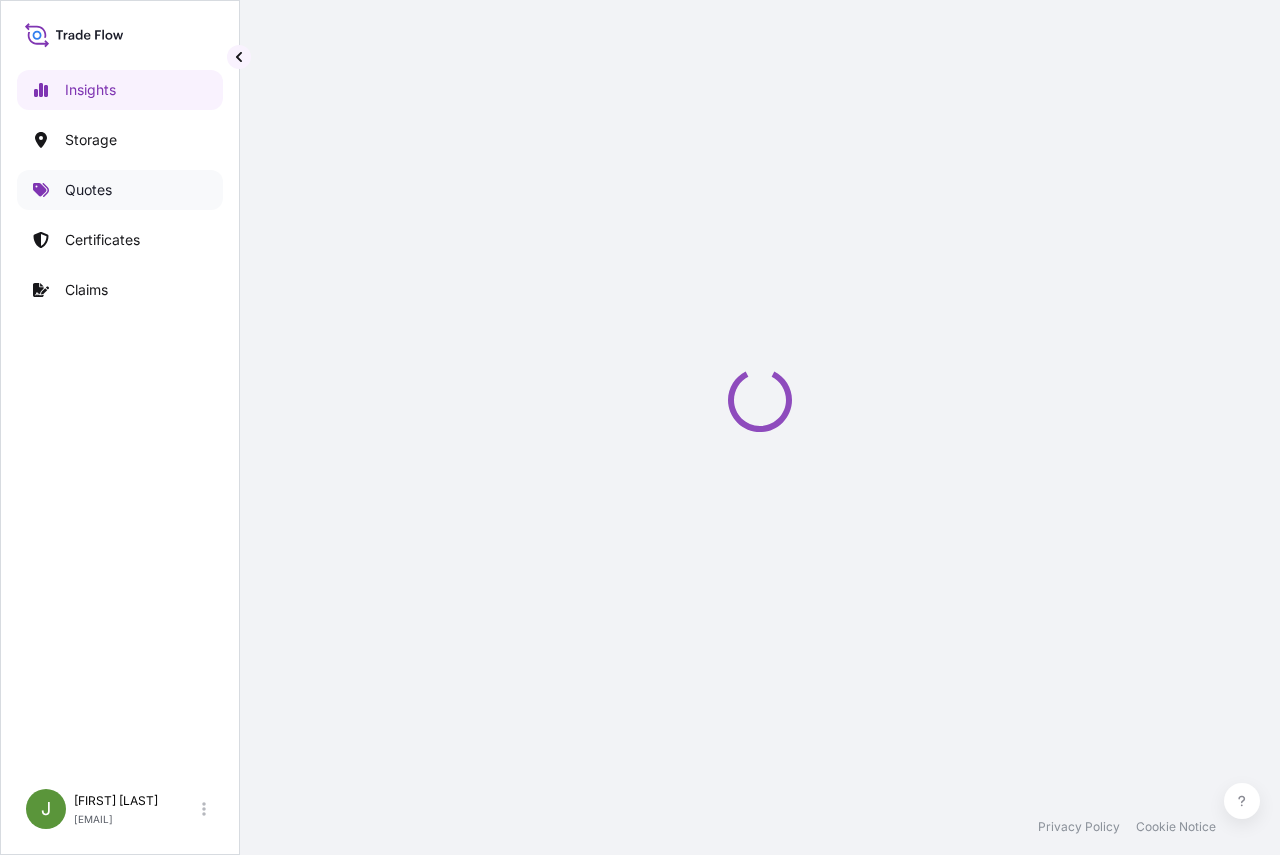 click on "Quotes" at bounding box center [88, 190] 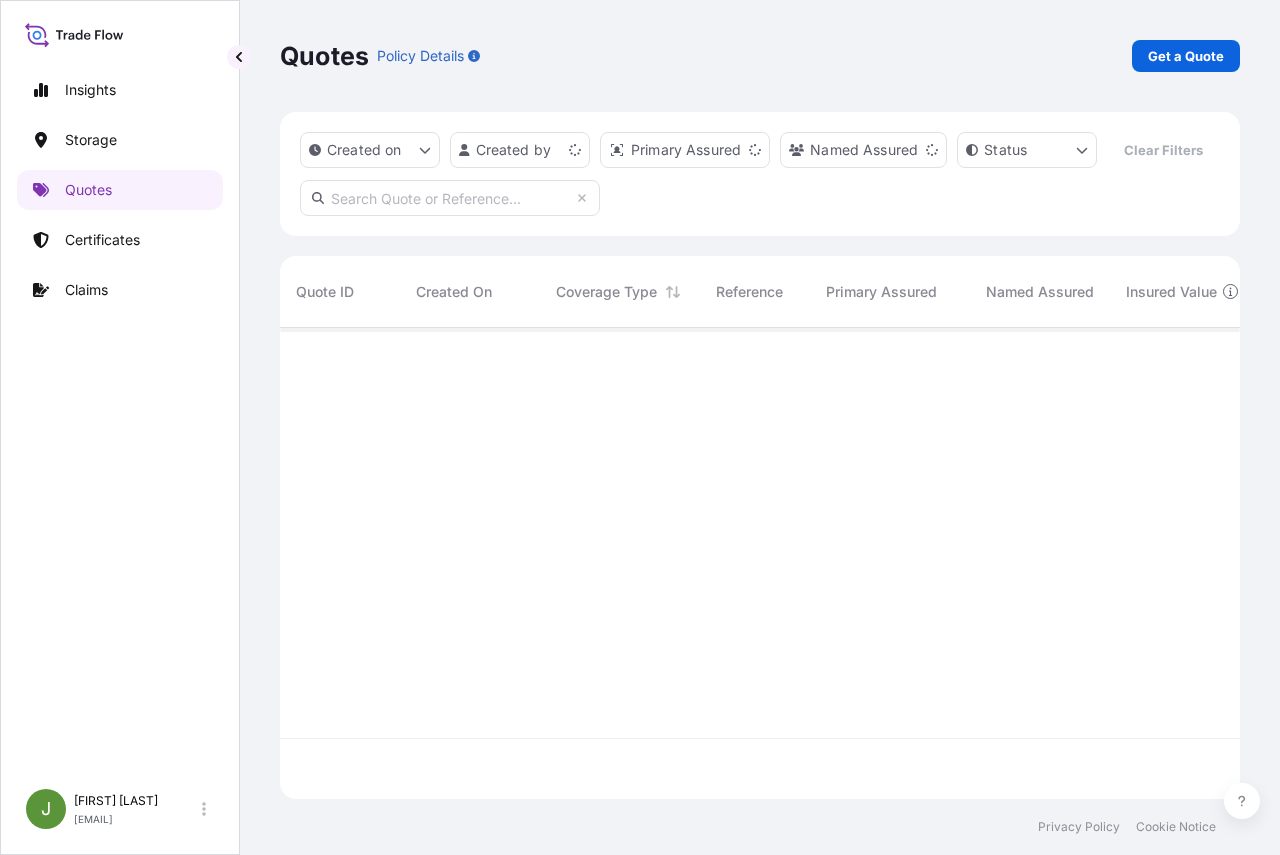 scroll, scrollTop: 16, scrollLeft: 16, axis: both 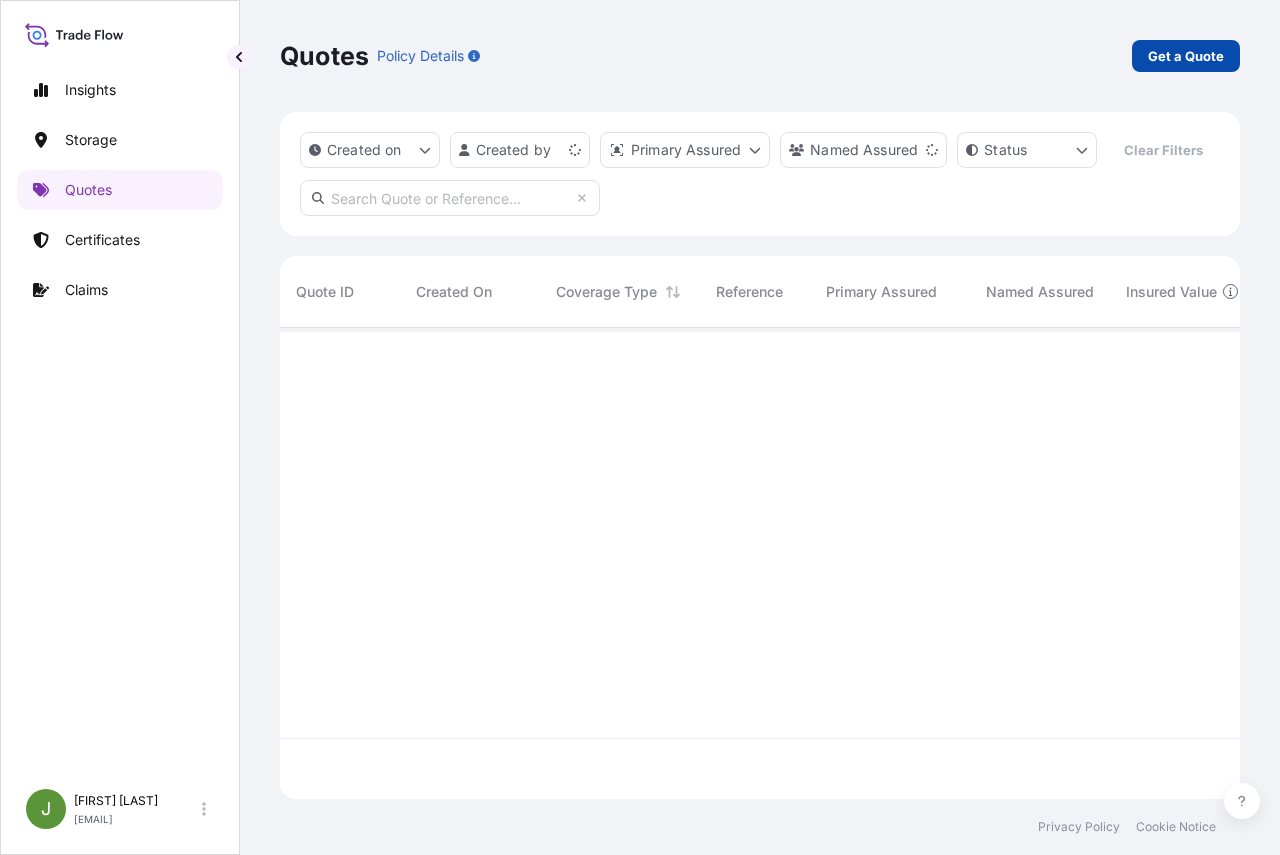 click on "Get a Quote" at bounding box center [1186, 56] 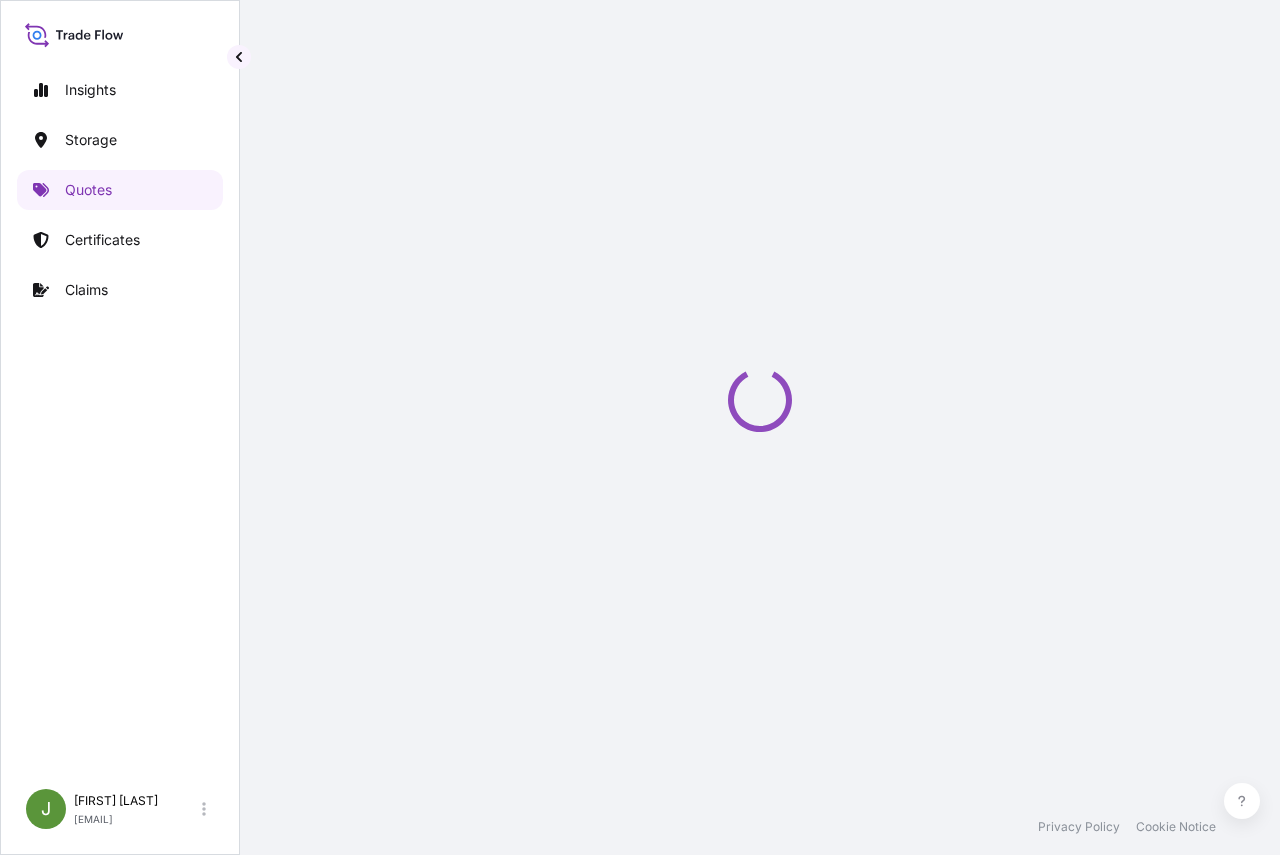 scroll, scrollTop: 32, scrollLeft: 0, axis: vertical 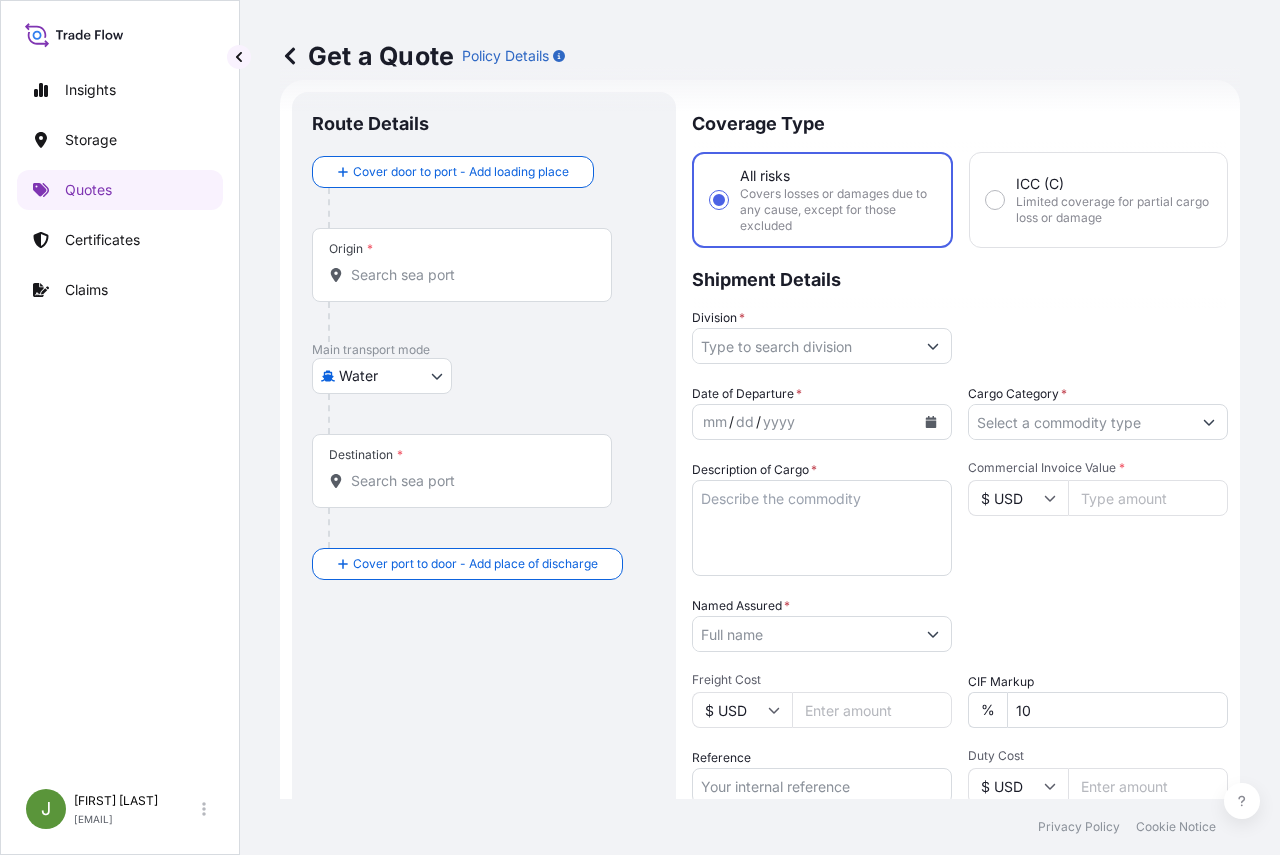 click on "Division *" at bounding box center [804, 346] 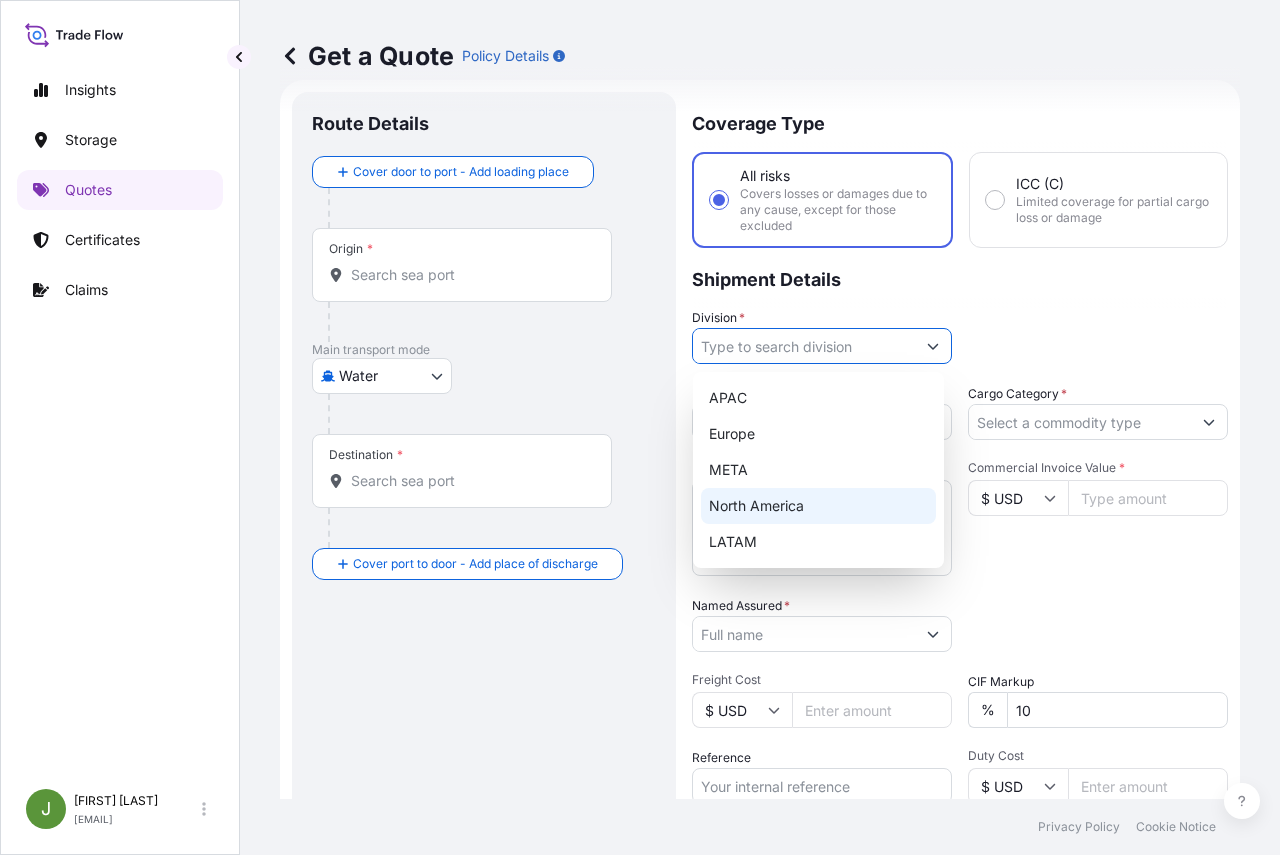 click on "North America" at bounding box center [818, 506] 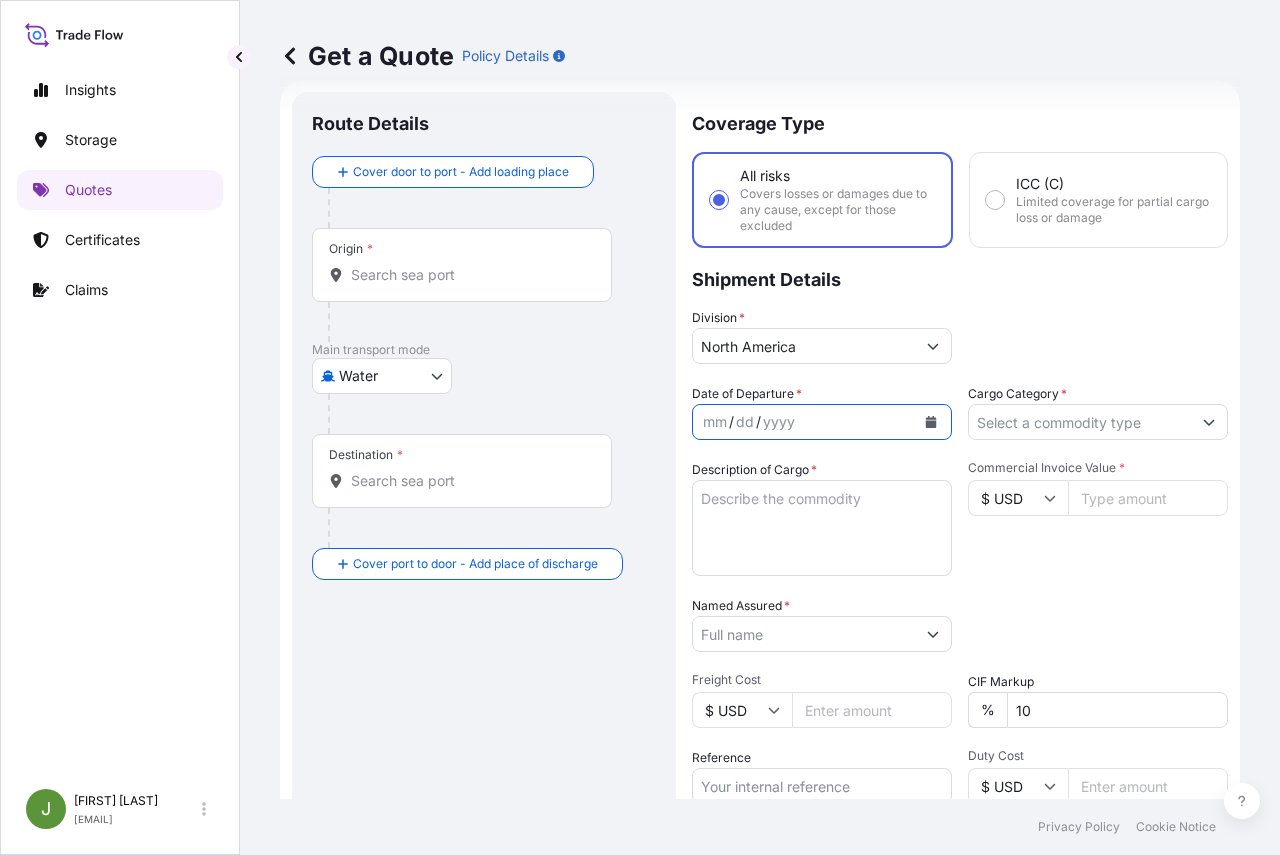 click 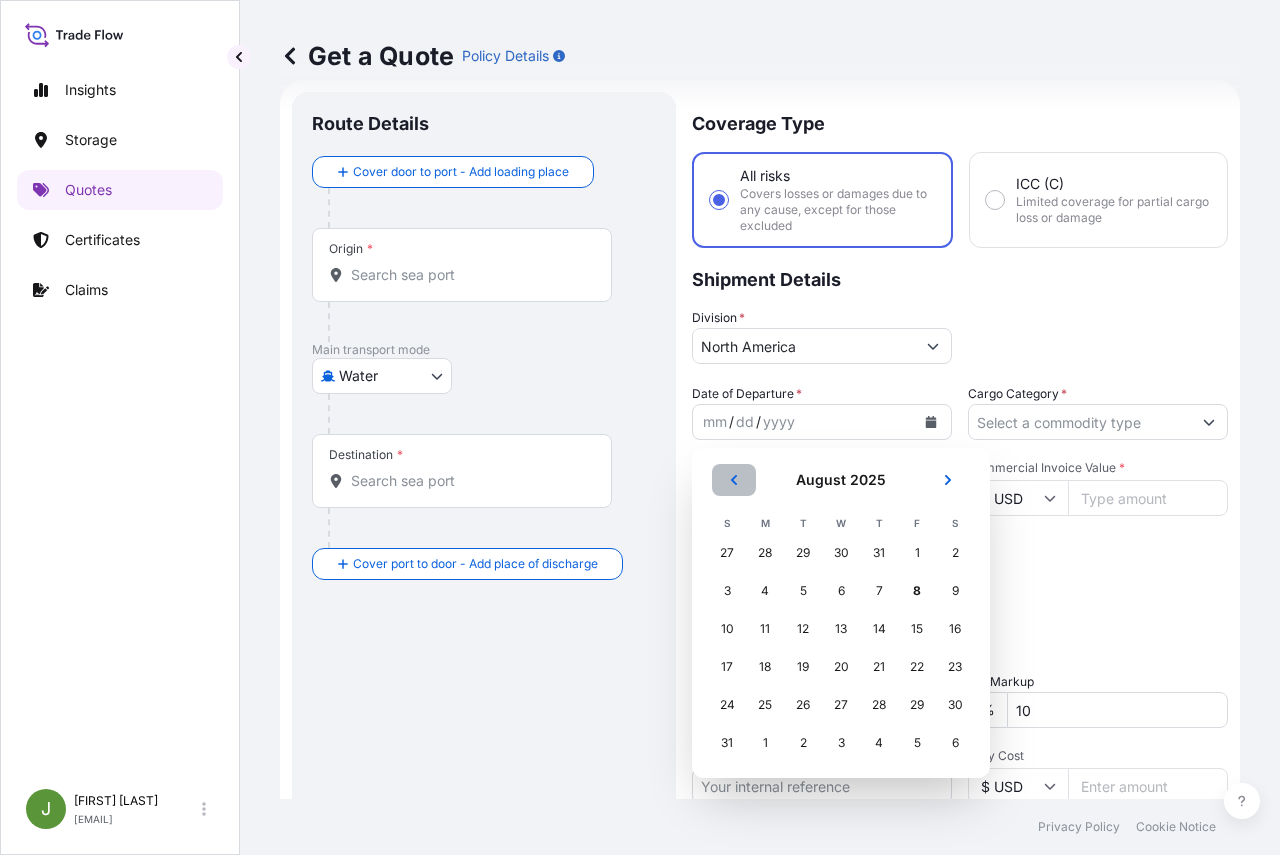 click 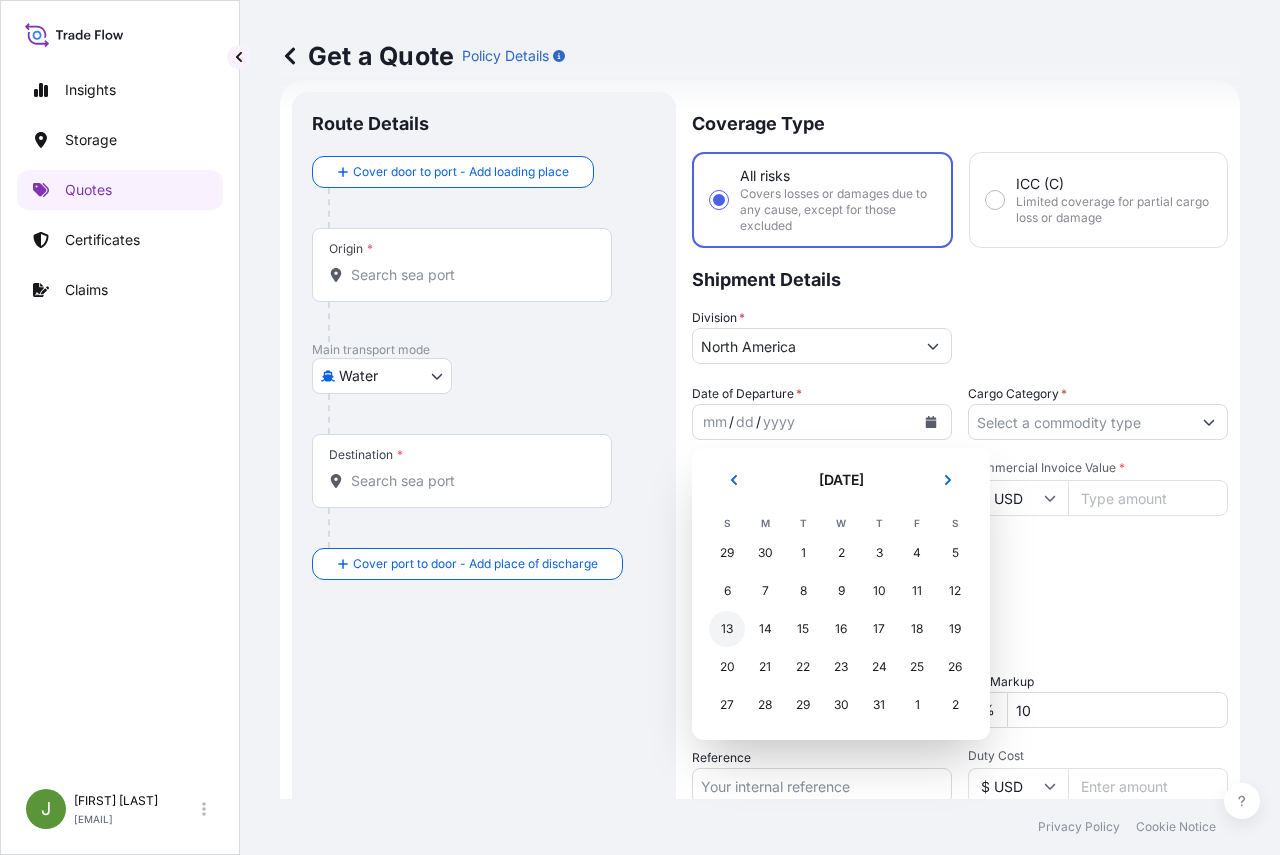 click on "13" at bounding box center (727, 629) 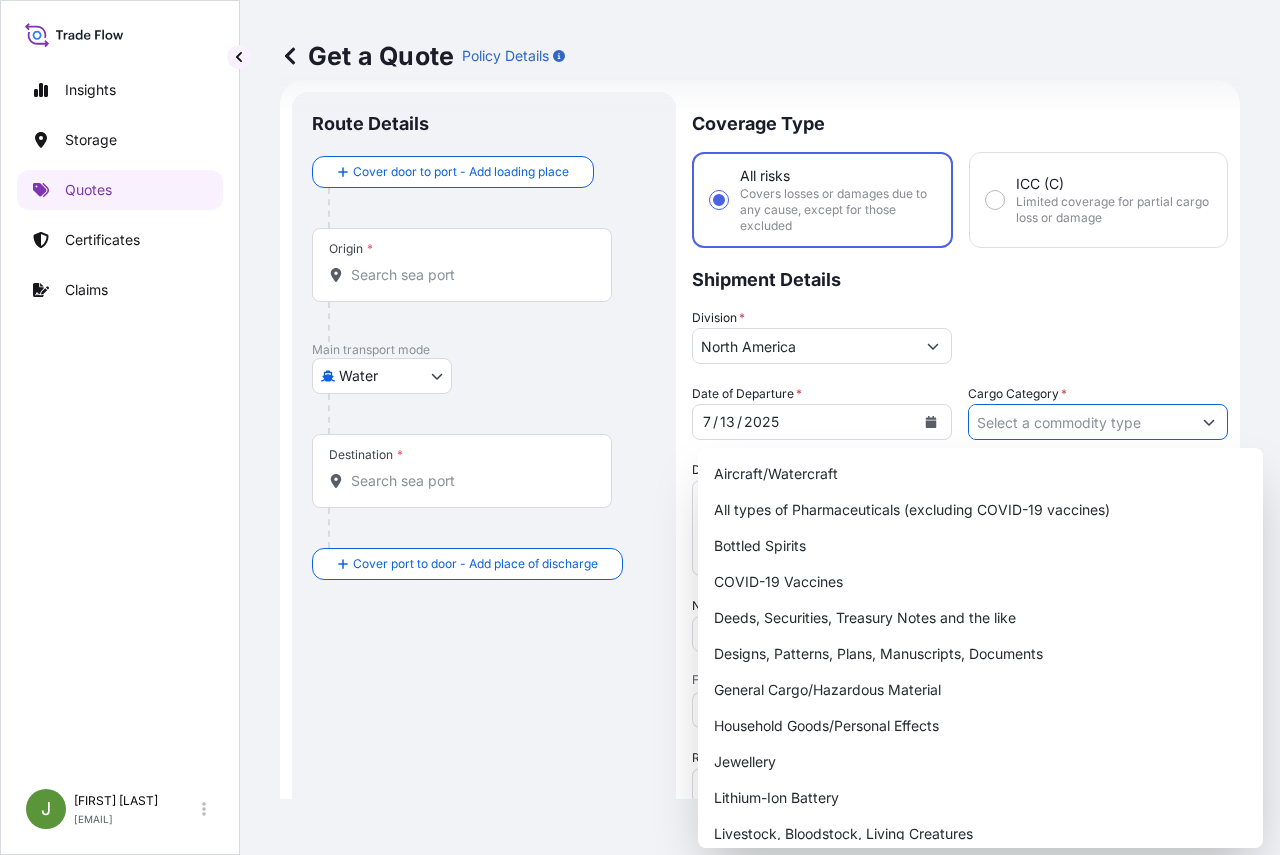 click on "Cargo Category *" at bounding box center [1080, 422] 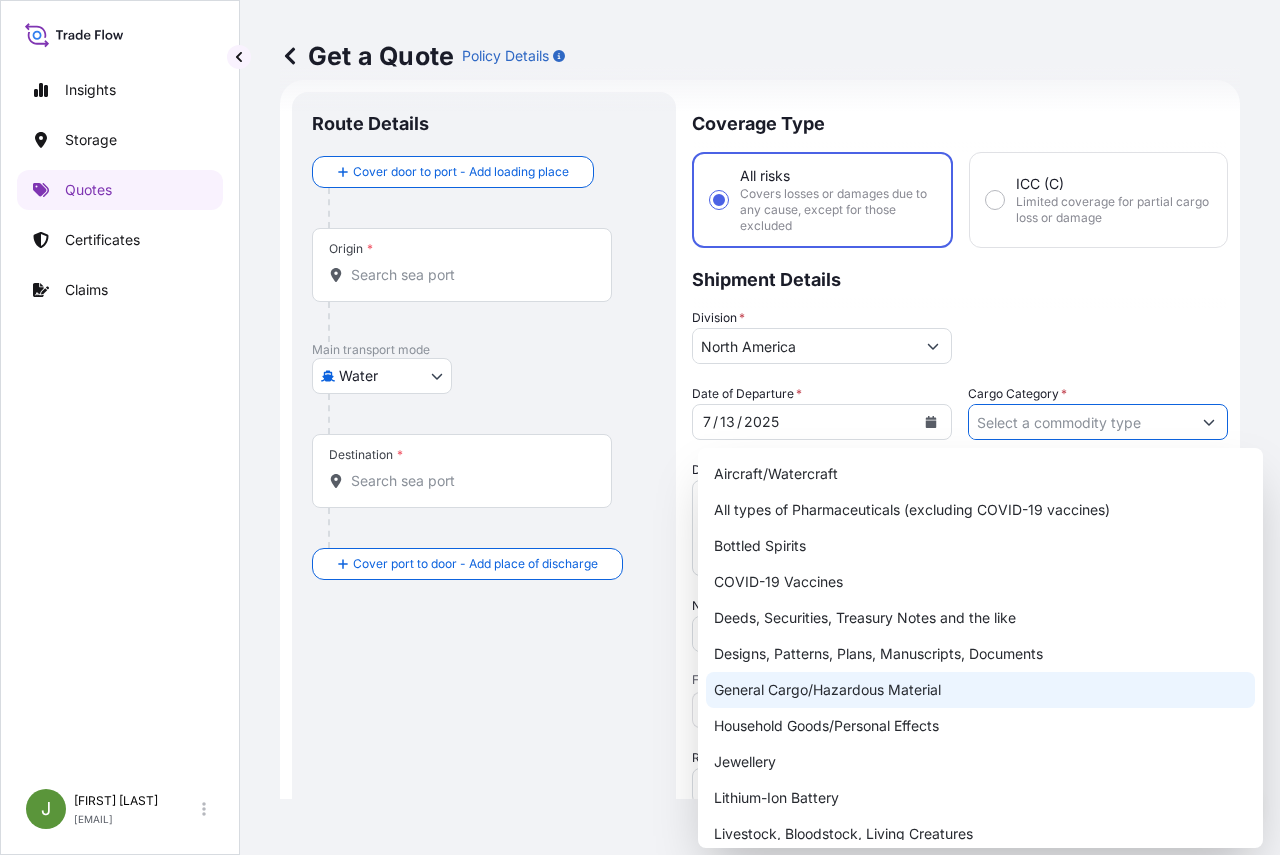 click on "General Cargo/Hazardous Material" at bounding box center (980, 690) 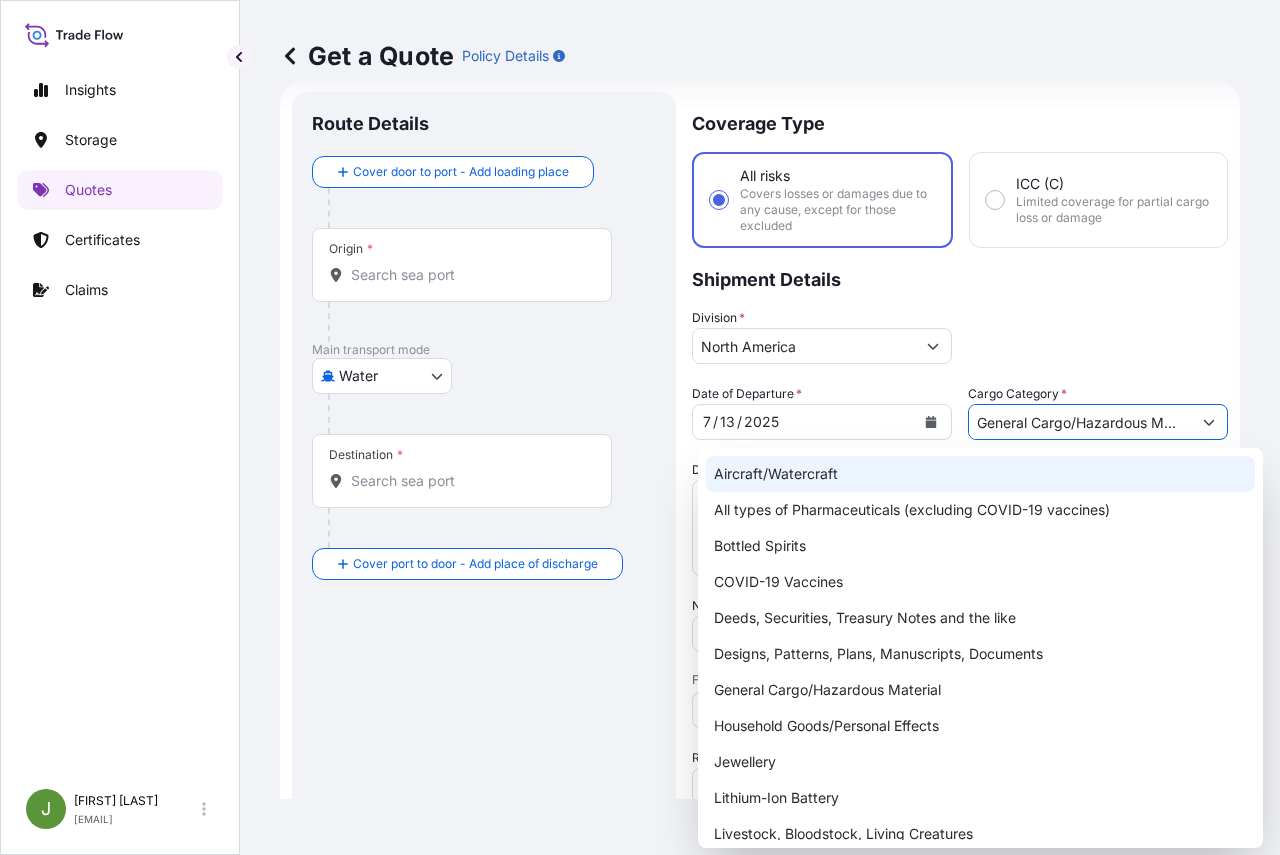 click on "Division * North America" at bounding box center [960, 336] 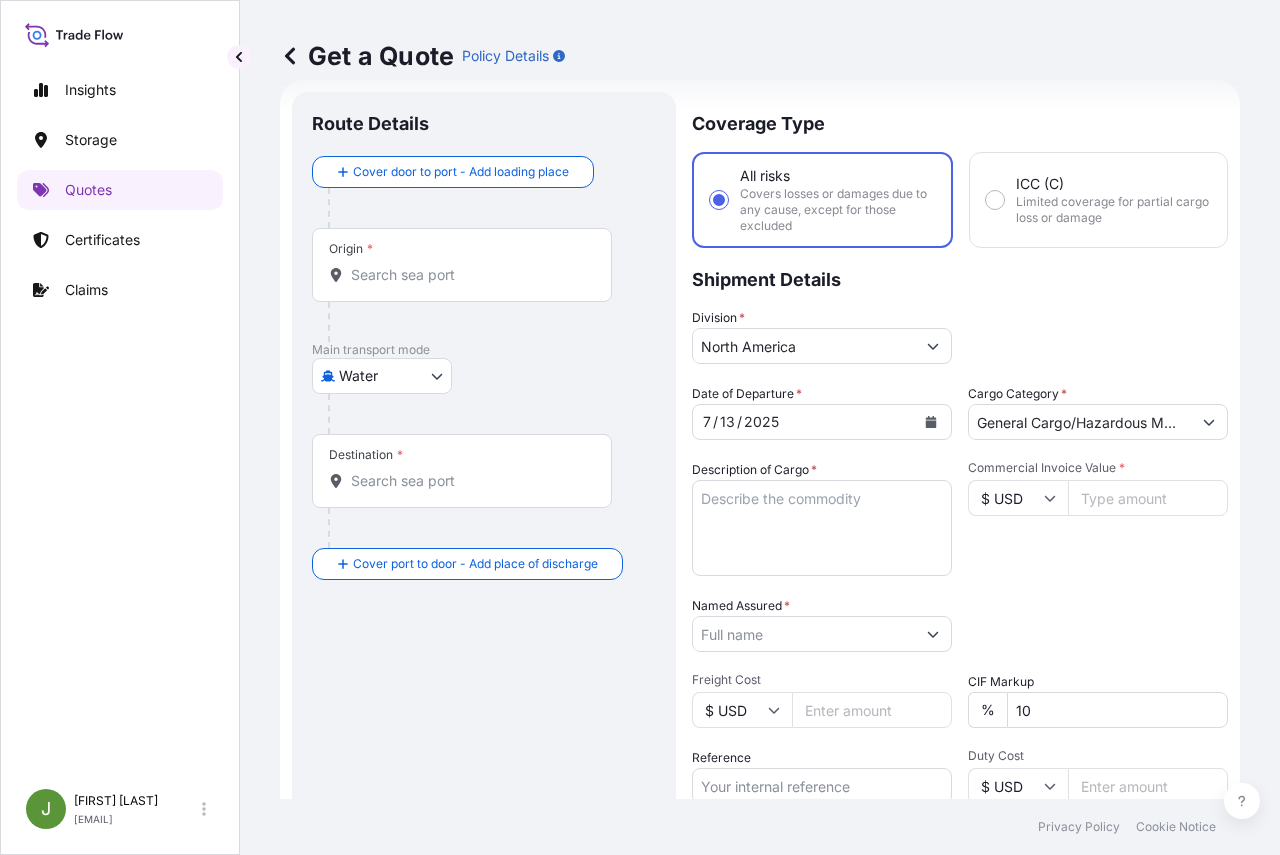 click on "Commercial Invoice Value   *" at bounding box center (1148, 498) 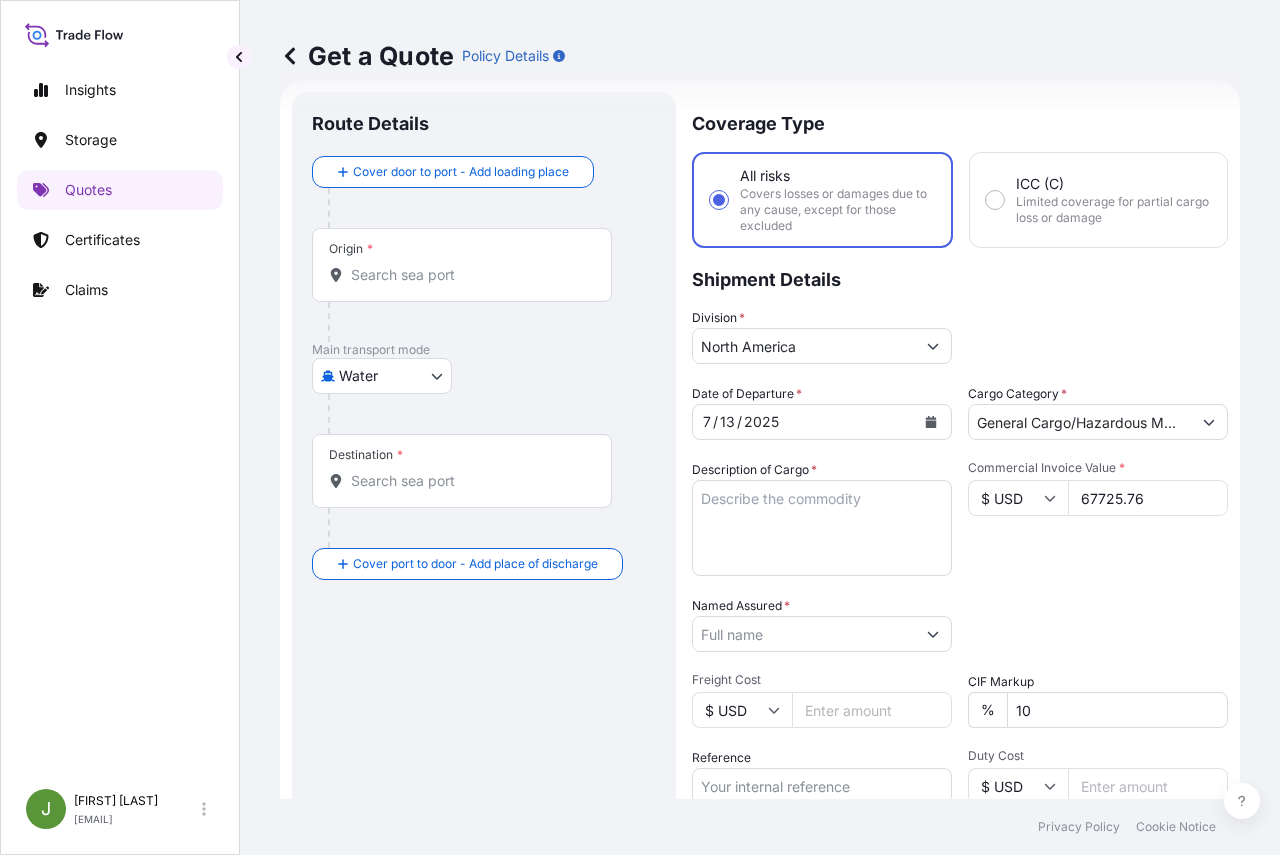type on "67725.76" 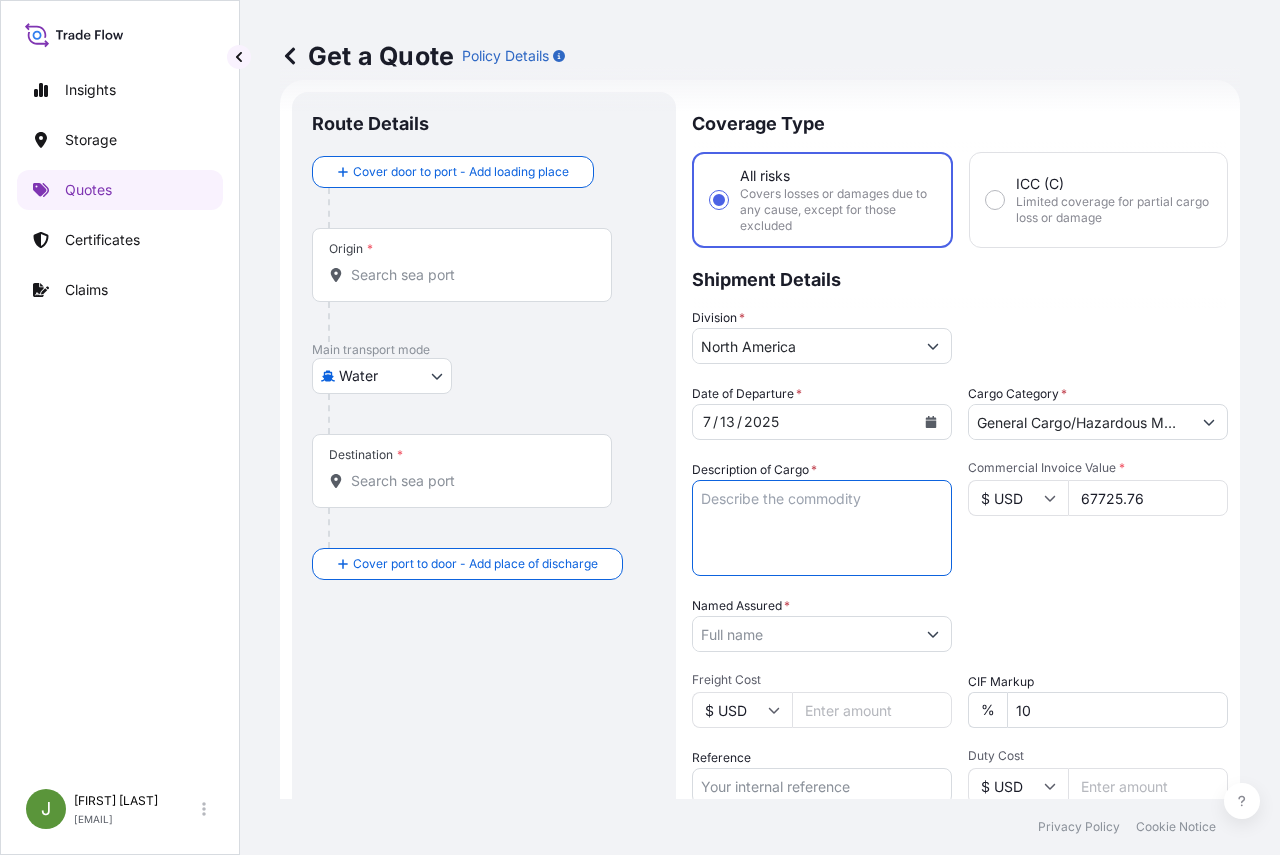 click on "Description of Cargo *" at bounding box center [822, 528] 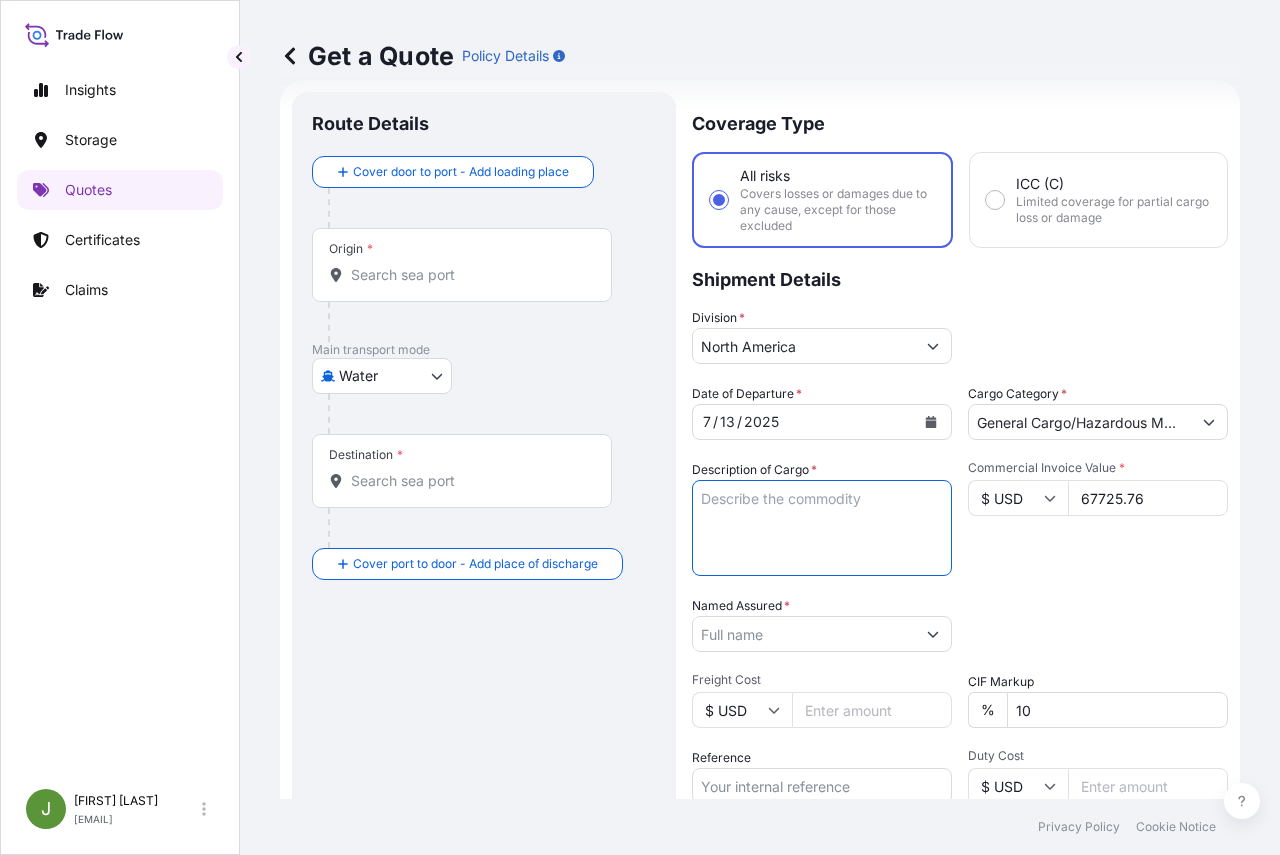 paste on "20 DRUMS LOADED ONTO
6 PALLETS LOADED INTO
1 40' CONTAINER(S)
ADCOTE(TM) 37P295 195 KG PLASTIC DRUM
AND 27 DRUMS LOADED ONTO
10 PALLETS LOADED INTO
1 40' CONTAINER(S)
ADCOTE(TM) 37R987-PS 195 KG PLASTIC DRUM" 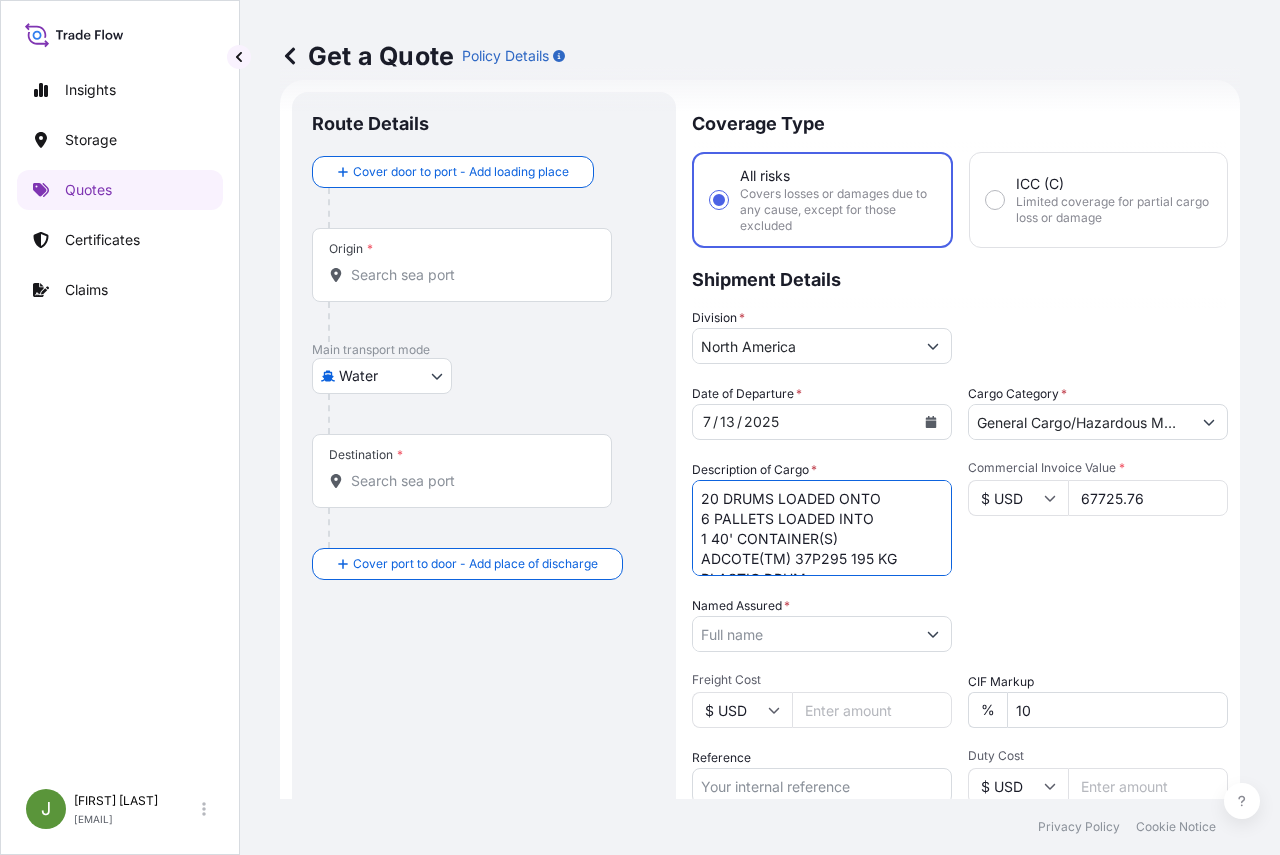 scroll, scrollTop: 112, scrollLeft: 0, axis: vertical 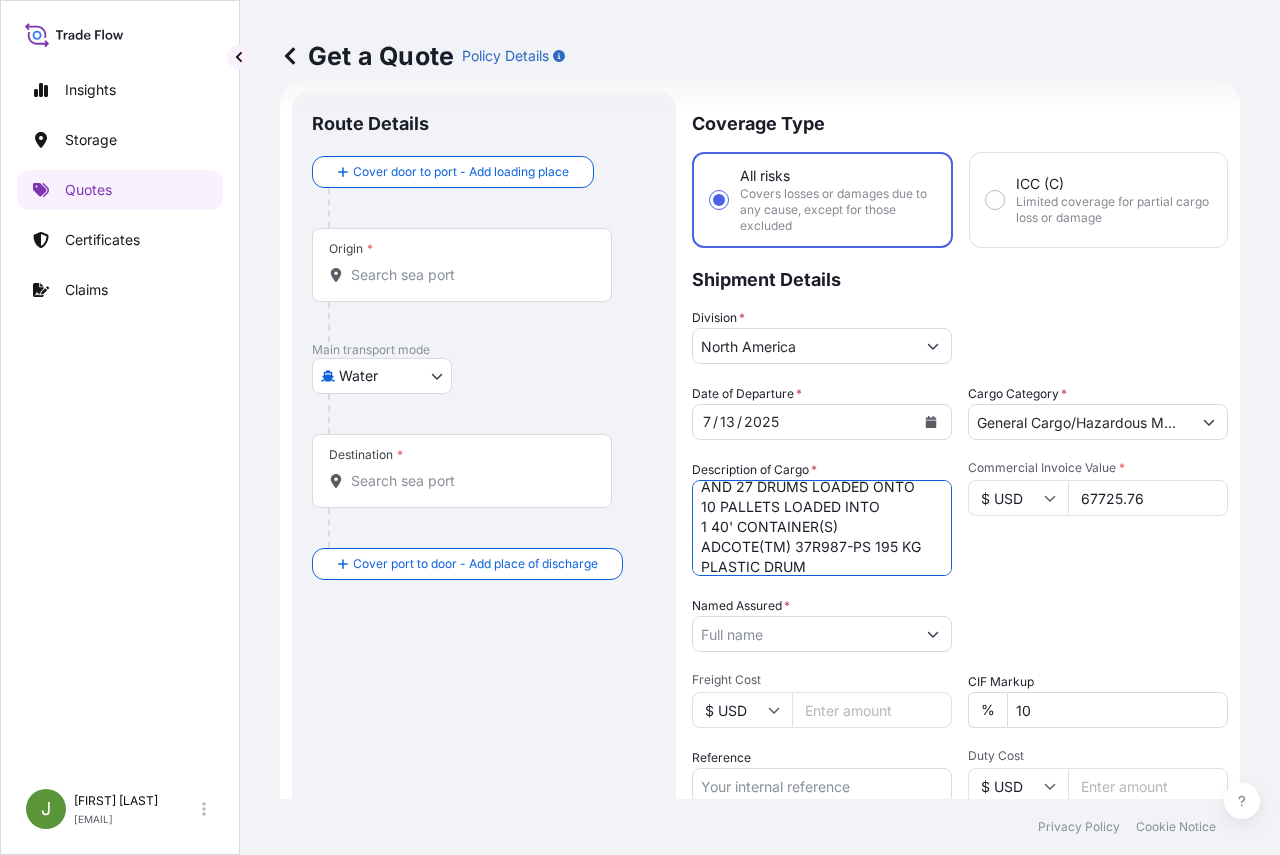 type on "20 DRUMS LOADED ONTO
6 PALLETS LOADED INTO
1 40' CONTAINER(S)
ADCOTE(TM) 37P295 195 KG PLASTIC DRUM
AND 27 DRUMS LOADED ONTO
10 PALLETS LOADED INTO
1 40' CONTAINER(S)
ADCOTE(TM) 37R987-PS 195 KG PLASTIC DRUM" 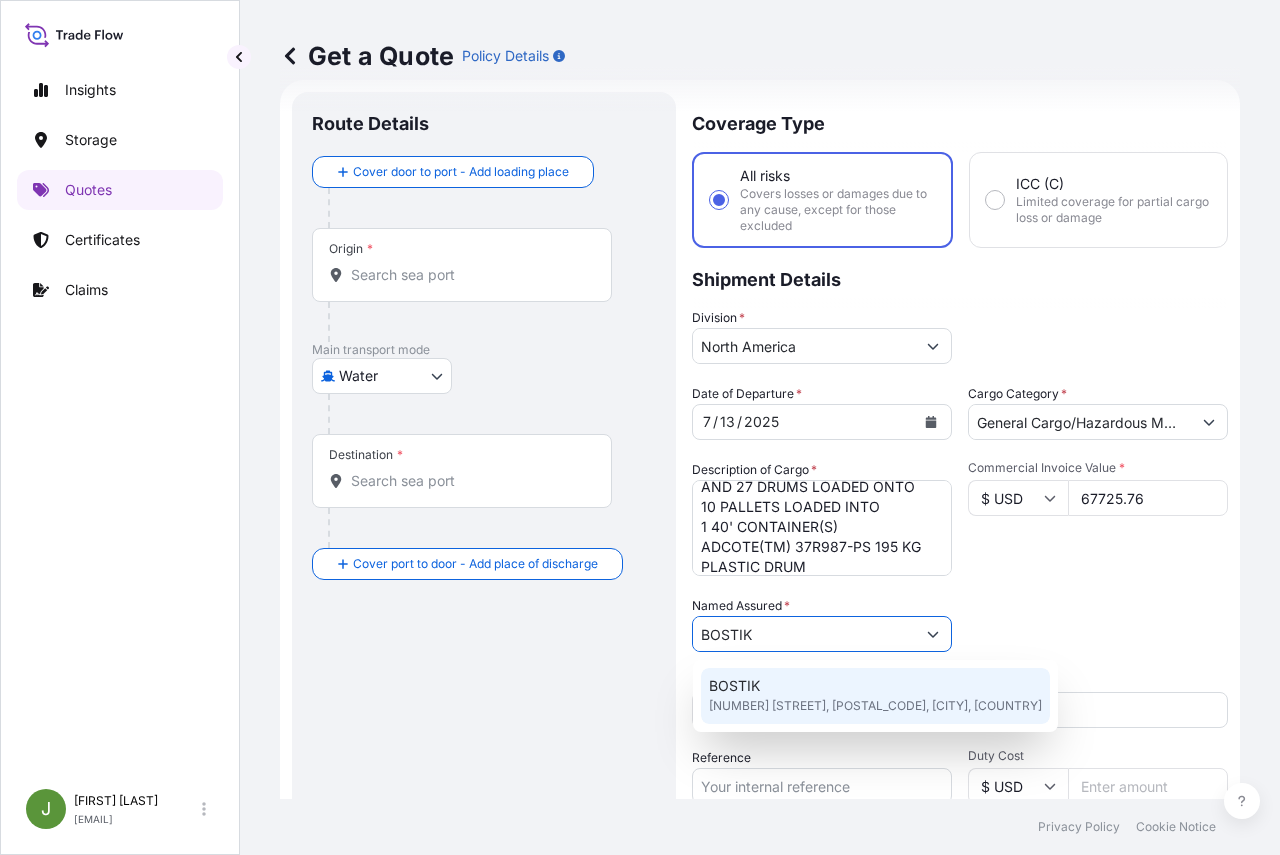click on "[NAME] [NUMBER] [STREET], [POSTAL_CODE], [CITY], [COUNTRY]" at bounding box center (875, 696) 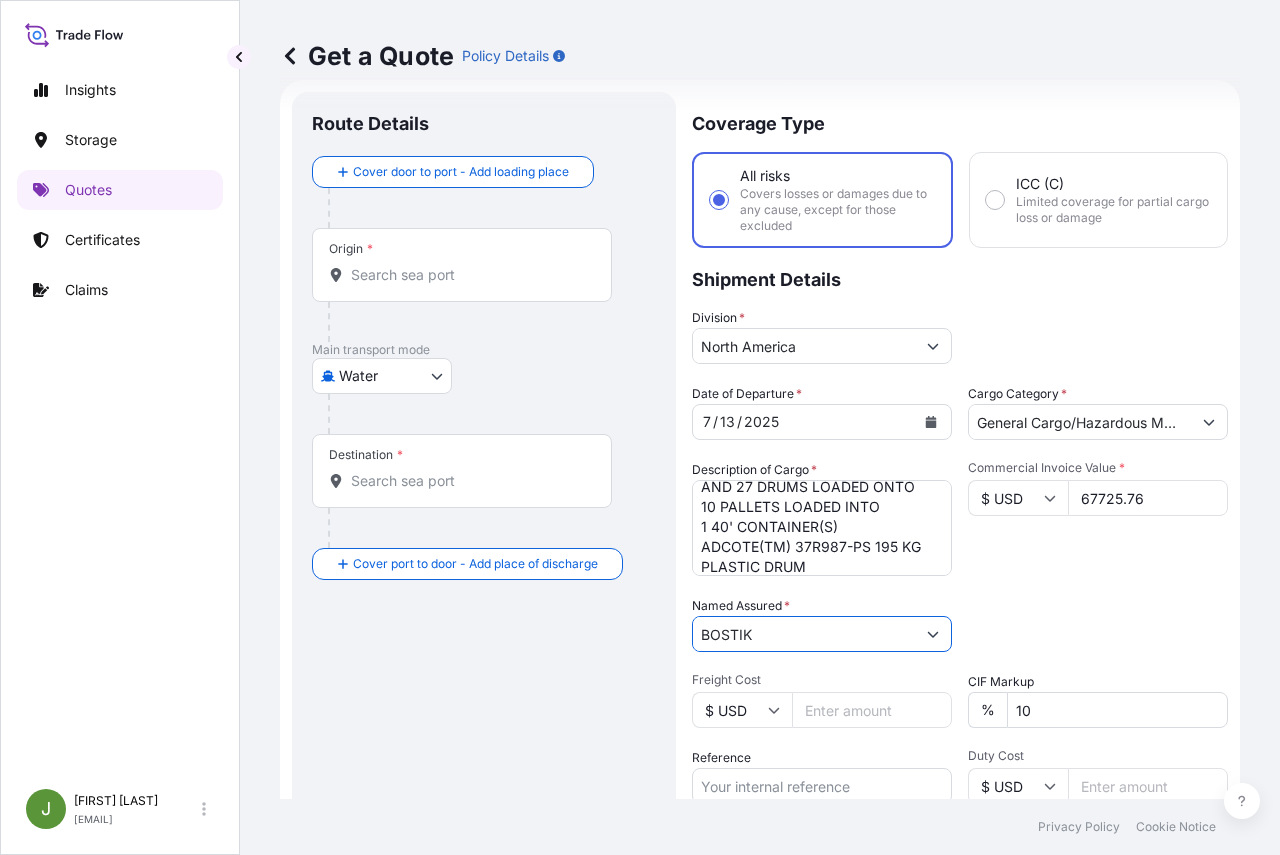 scroll, scrollTop: 232, scrollLeft: 0, axis: vertical 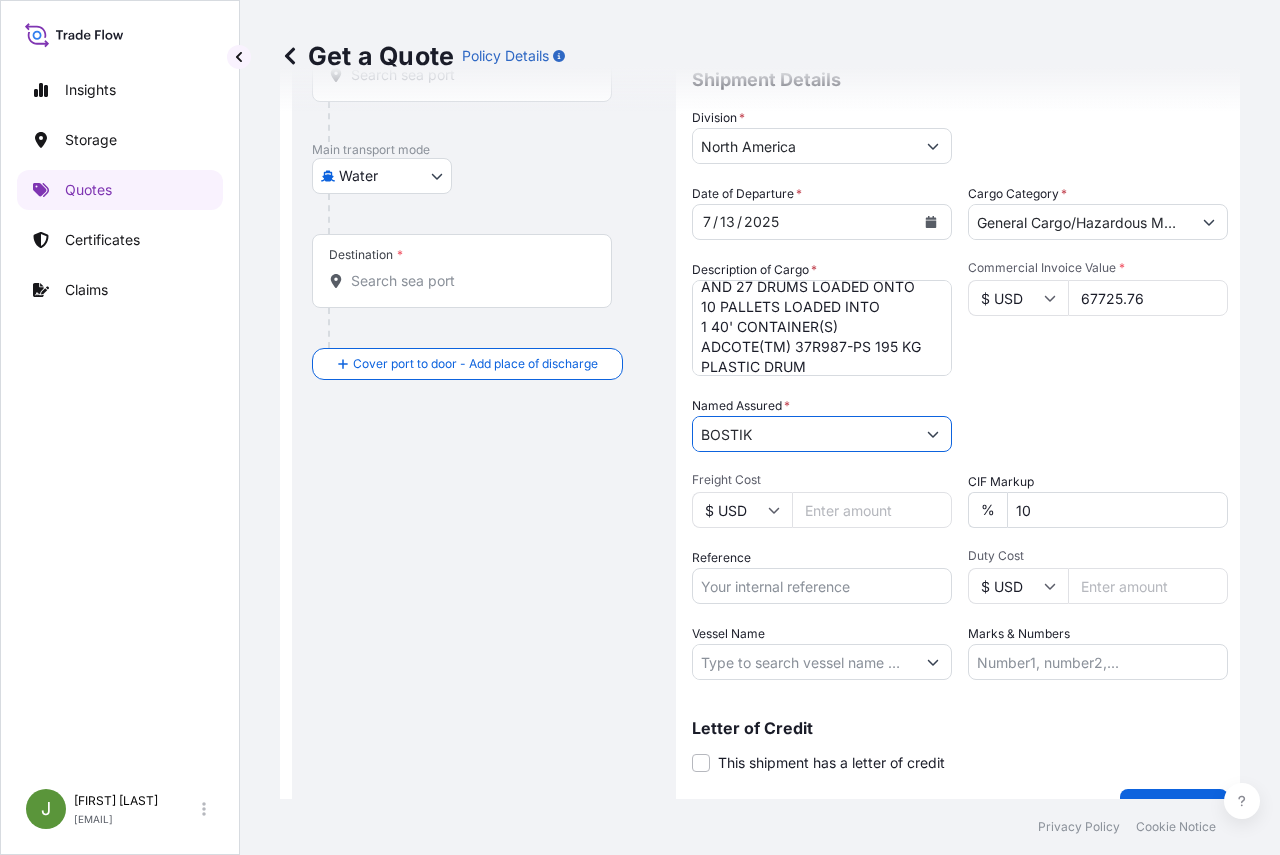 type on "BOSTIK" 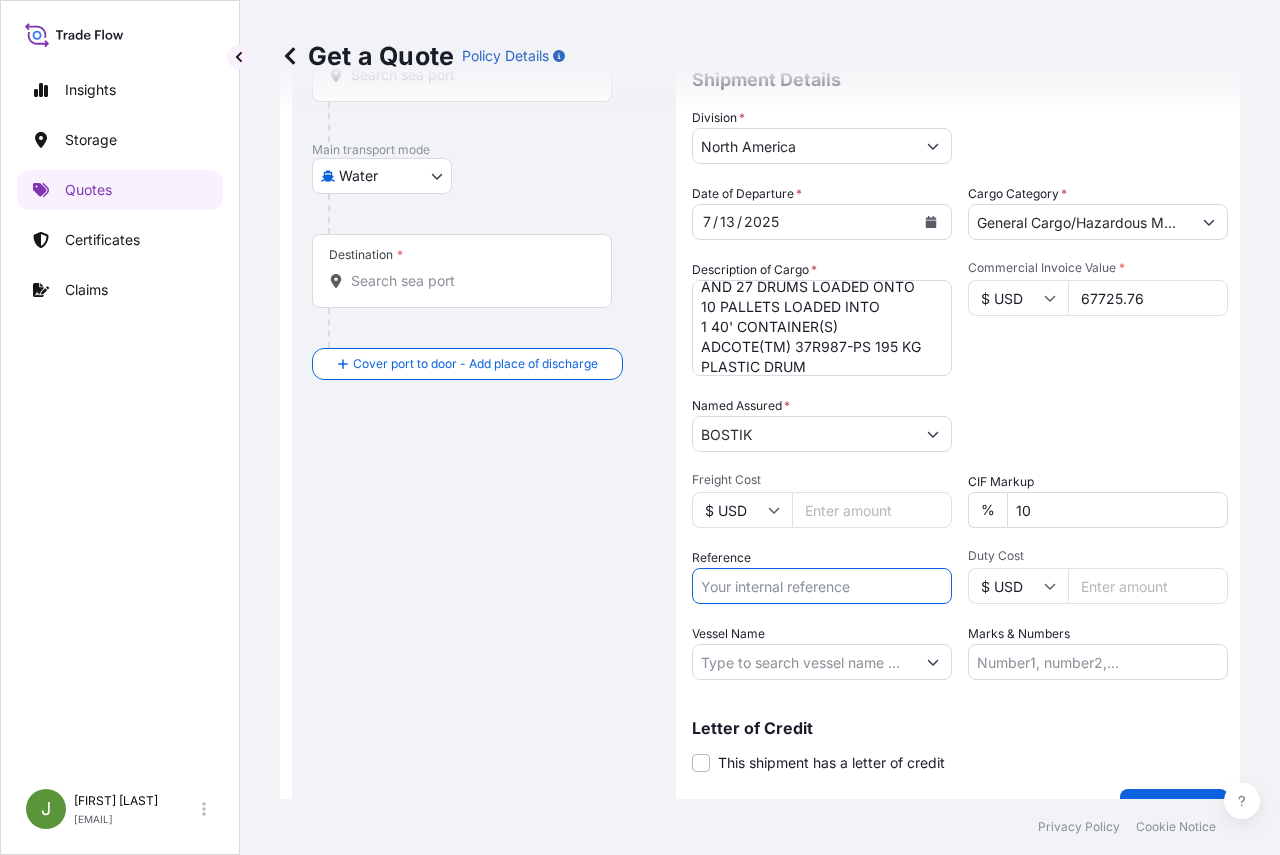 click on "Reference" at bounding box center (822, 586) 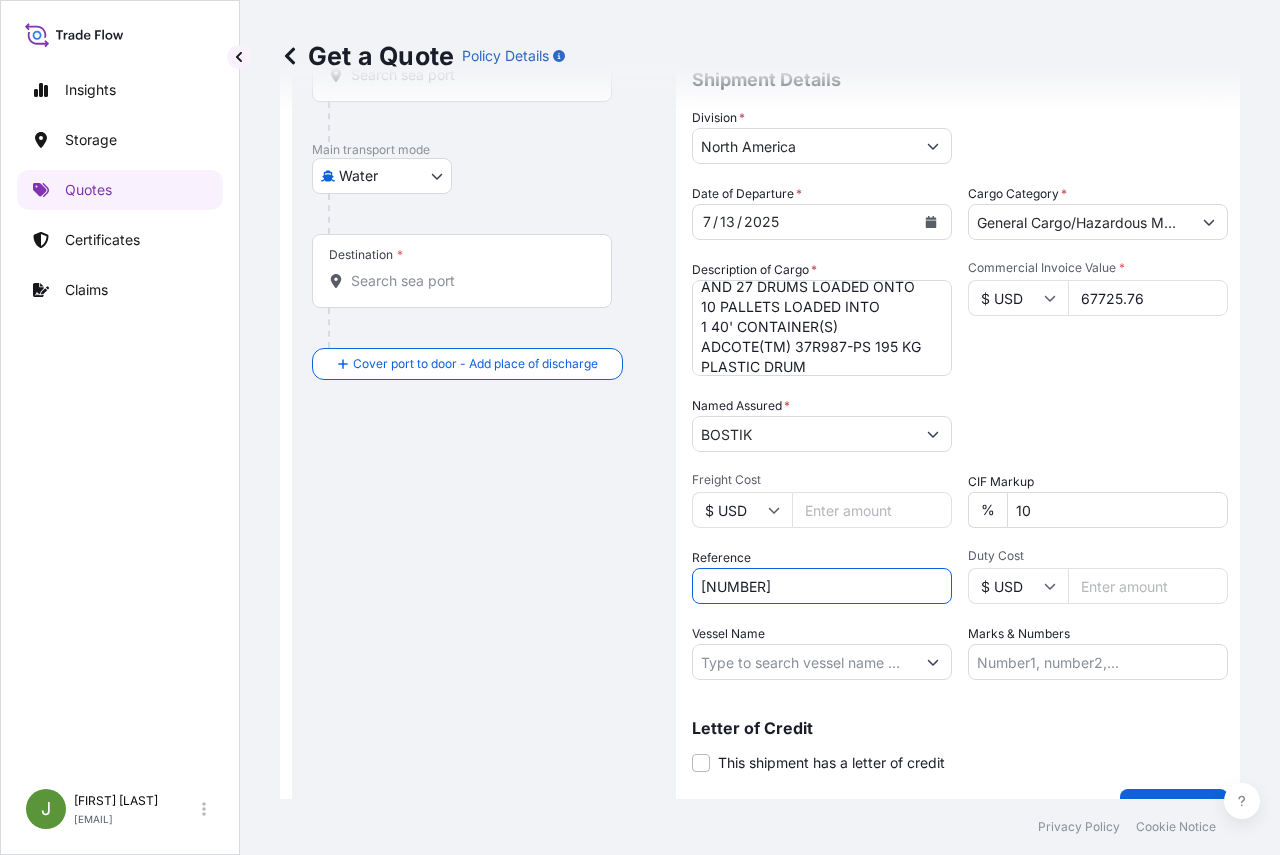 scroll, scrollTop: 0, scrollLeft: 0, axis: both 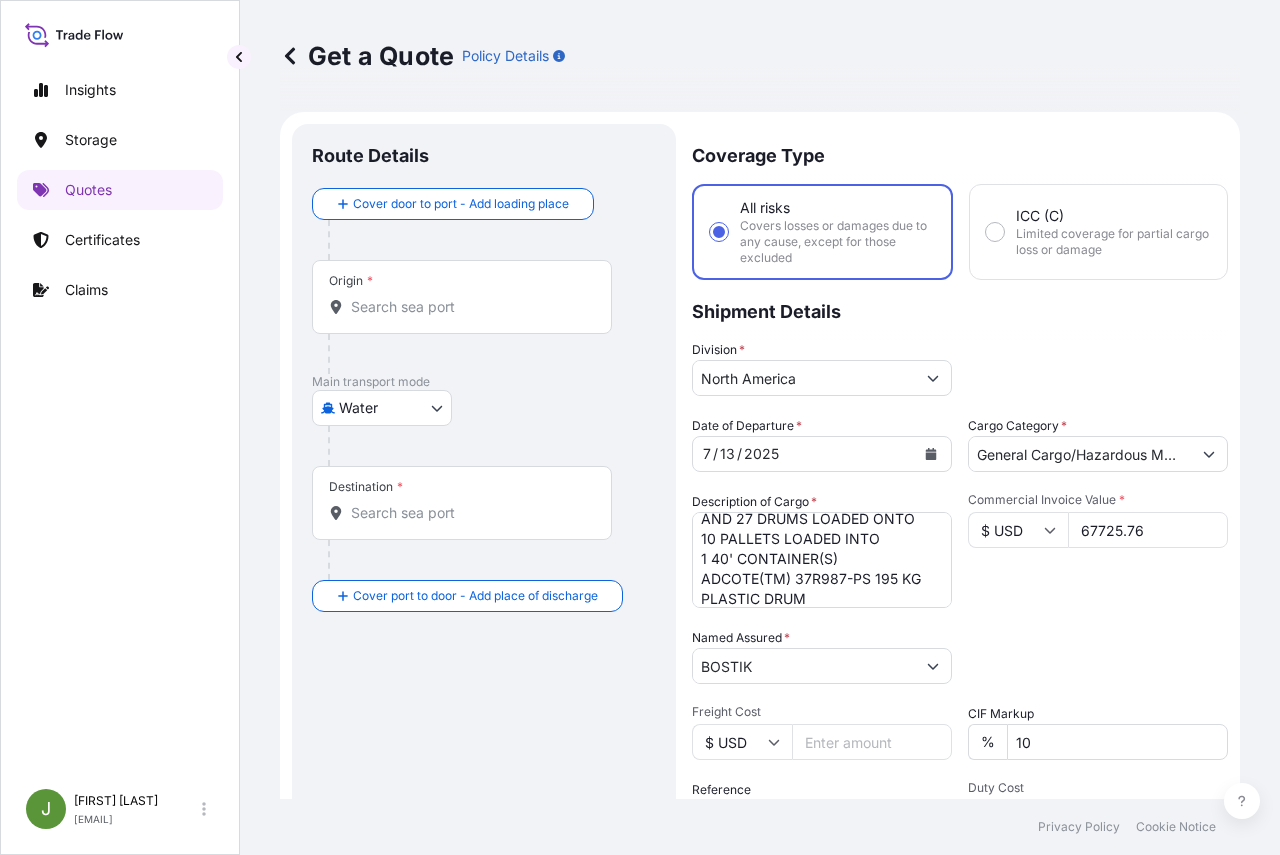 type on "[NUMBER]" 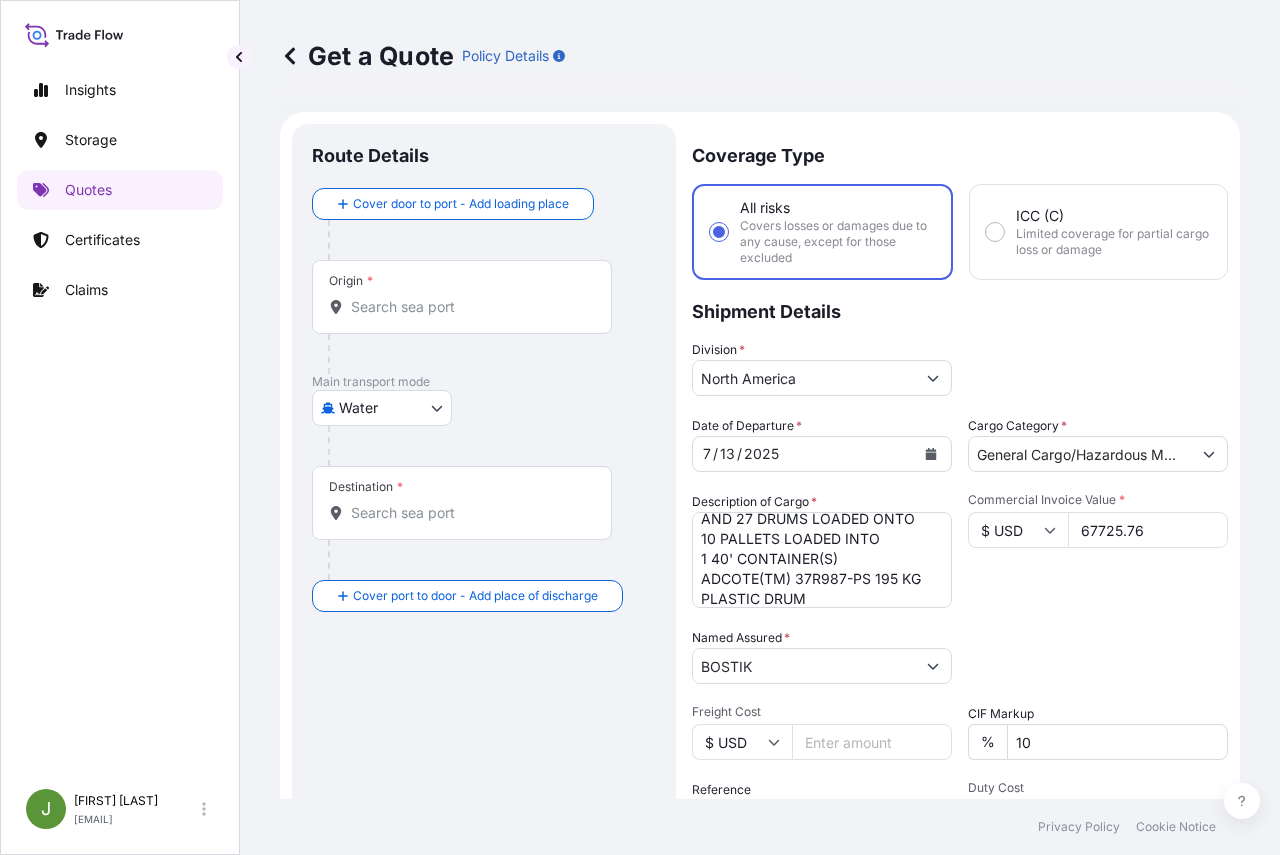 click on "Origin *" at bounding box center [469, 307] 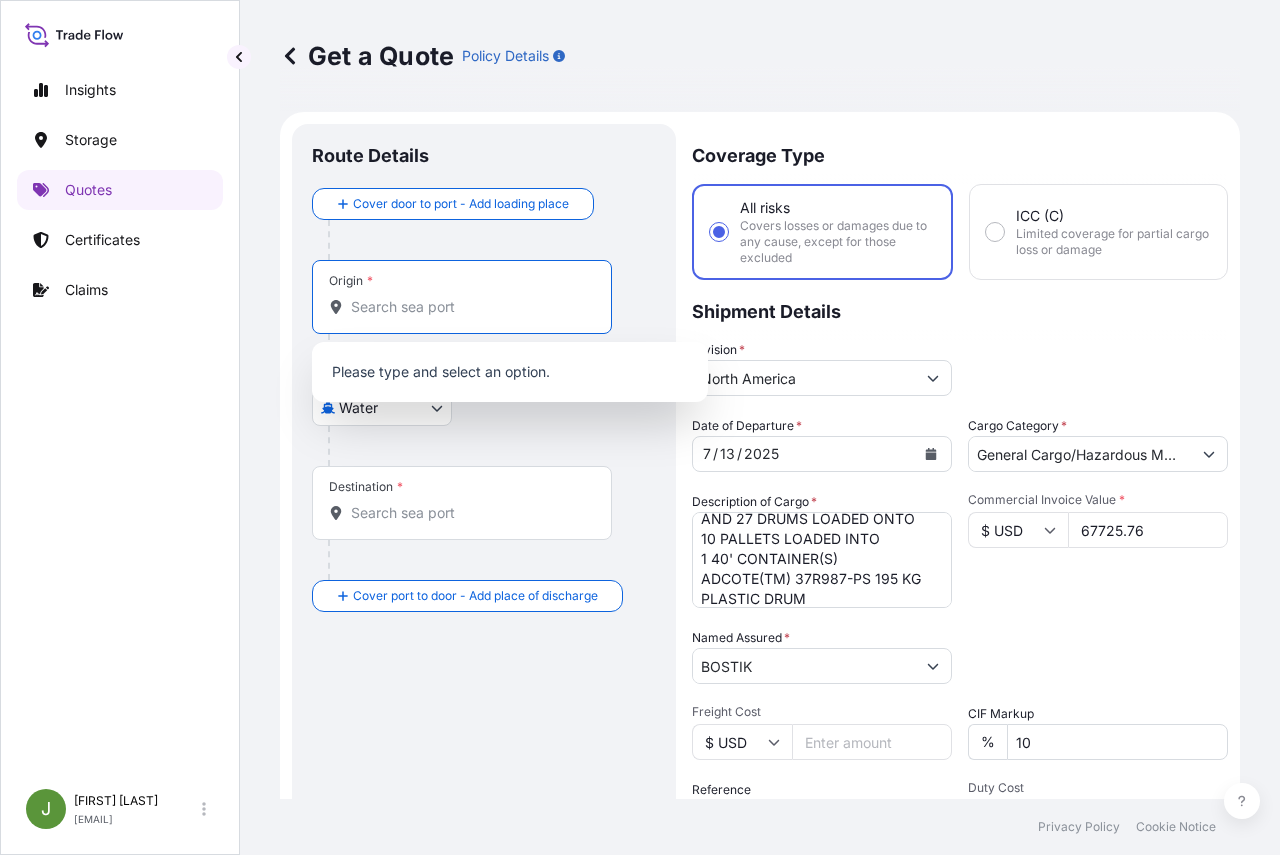 paste on "[LOCATION]" 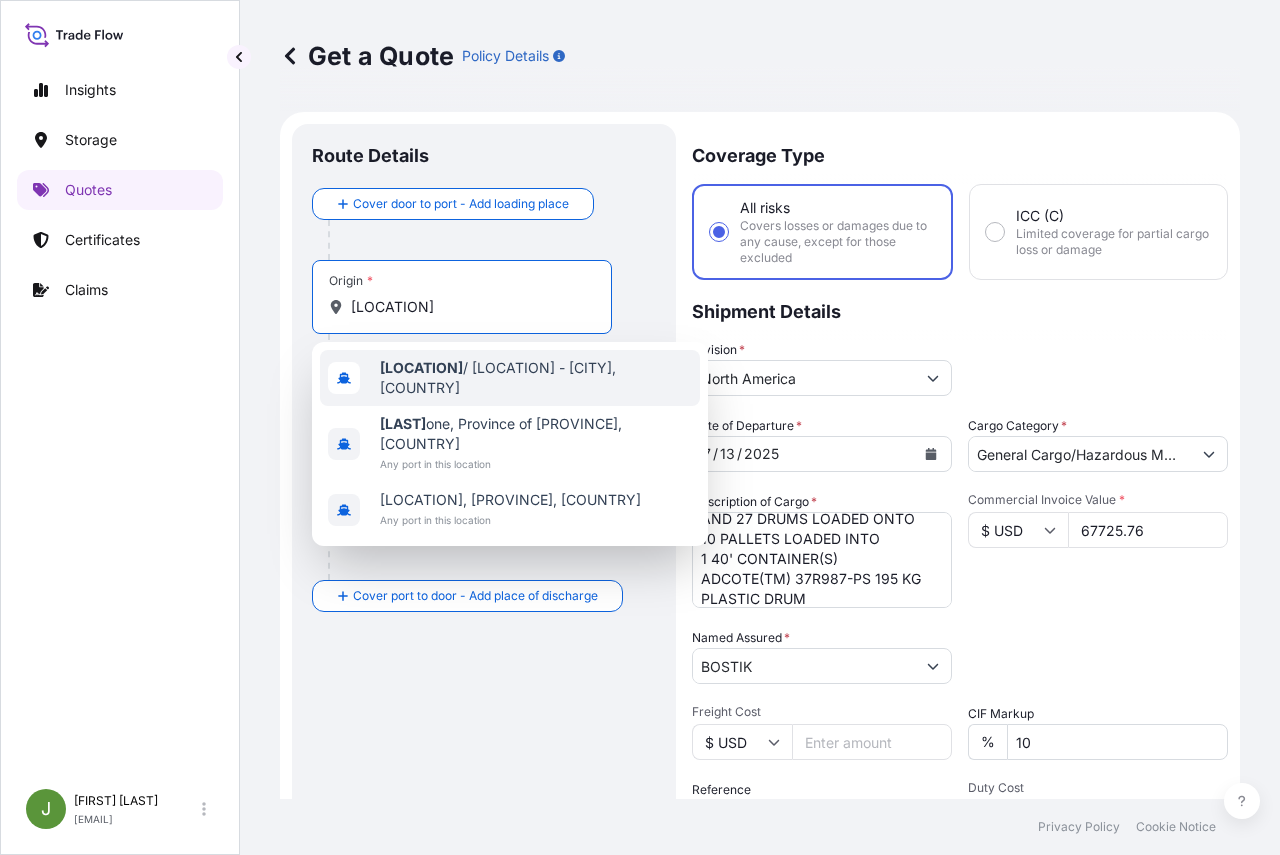 click on "[LOCATION] / [LOCATION] - [CITY], [COUNTRY]" at bounding box center [536, 378] 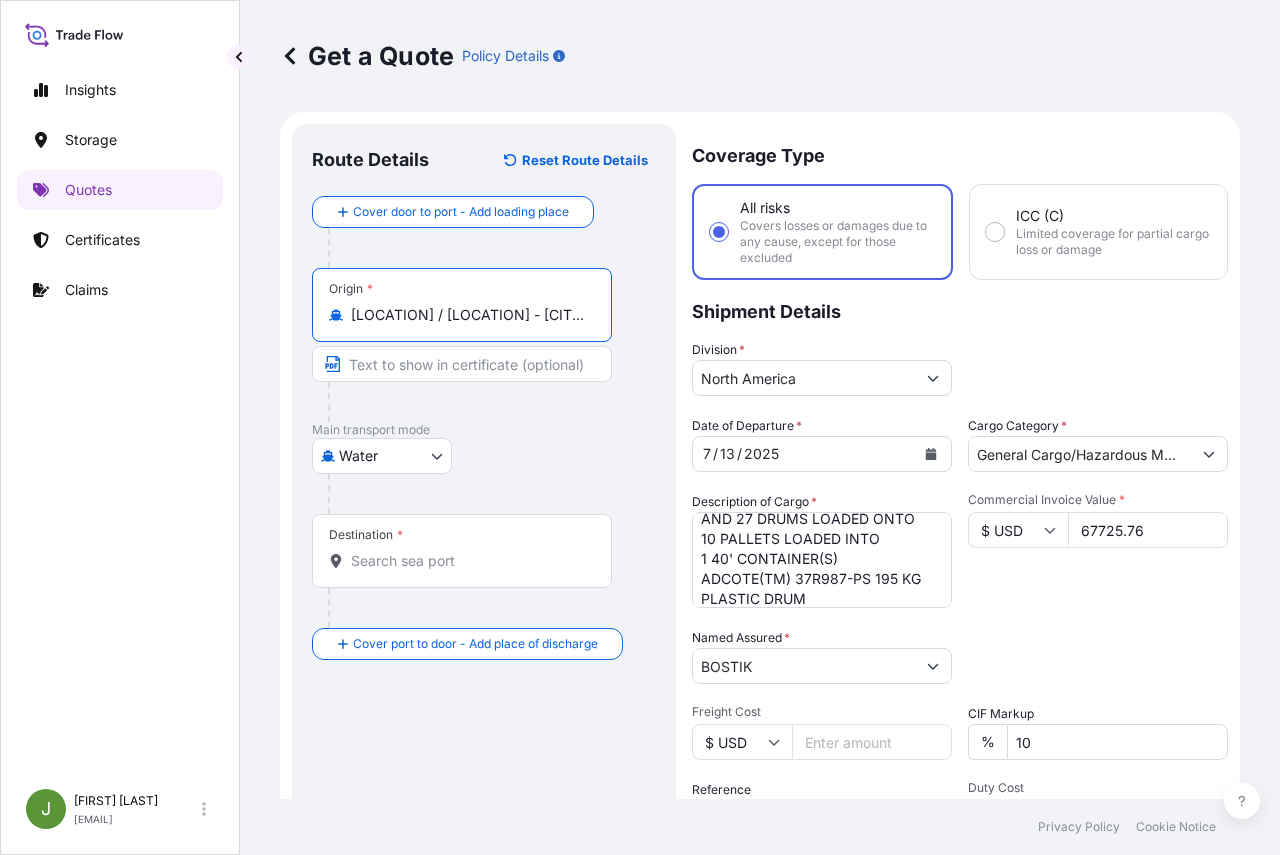 type on "[LOCATION] / [LOCATION] - [CITY], [COUNTRY]" 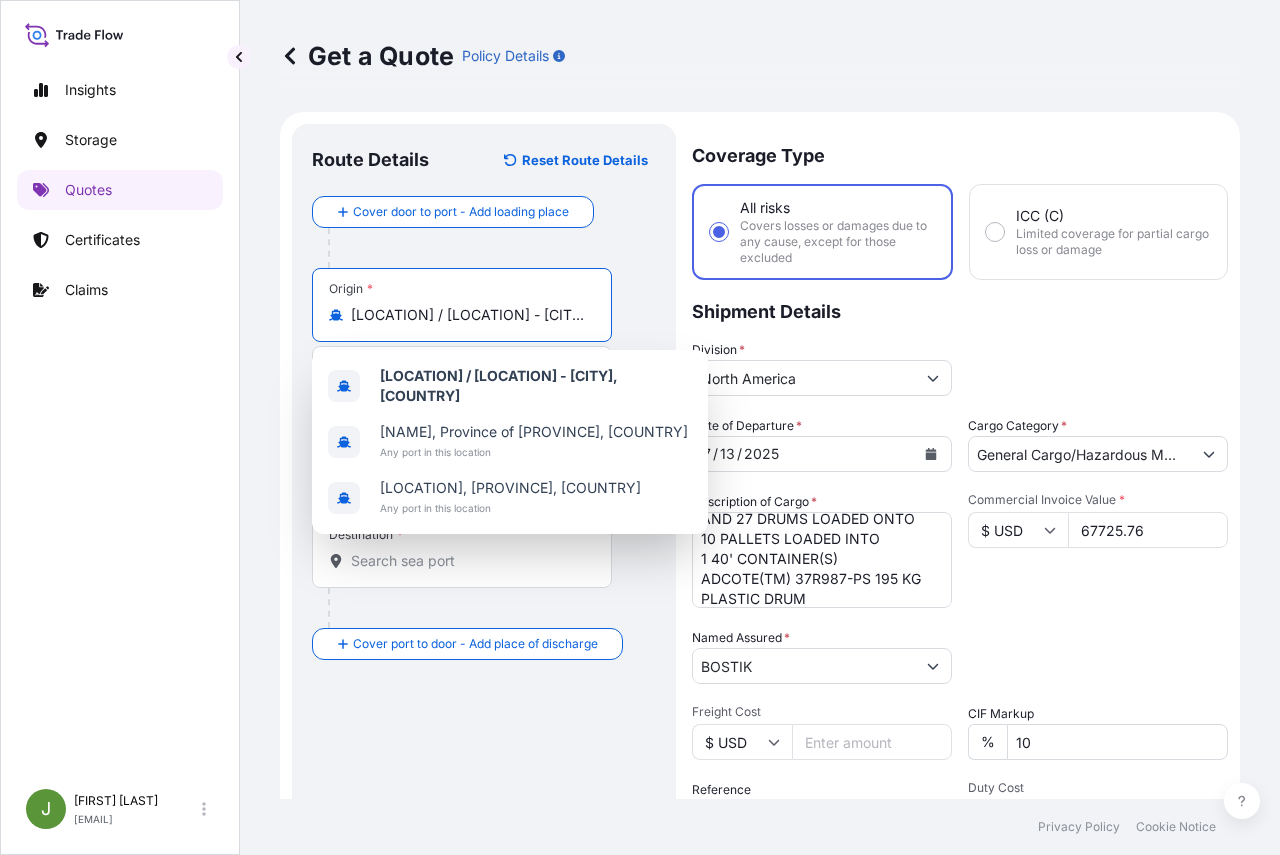click on "Destination *" at bounding box center (469, 561) 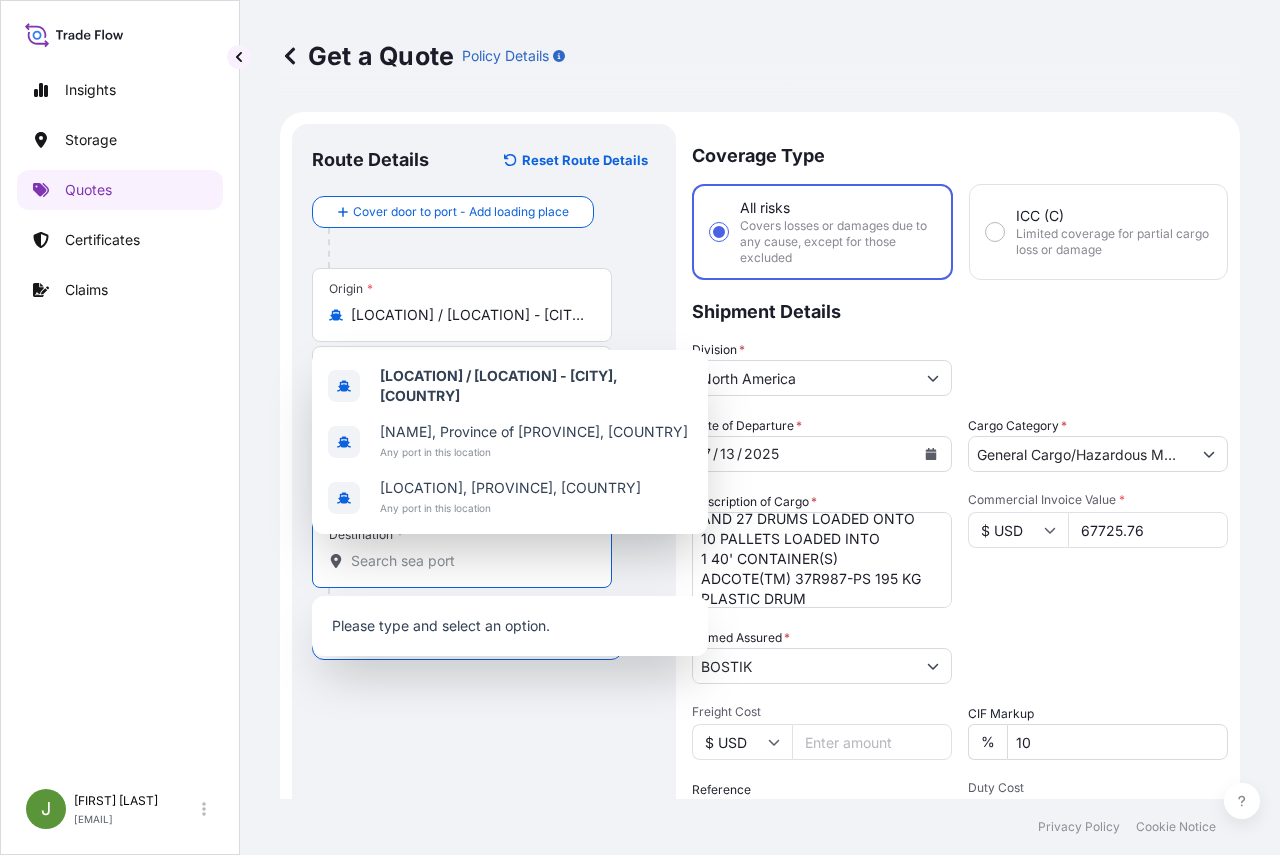 paste on "CNSH" 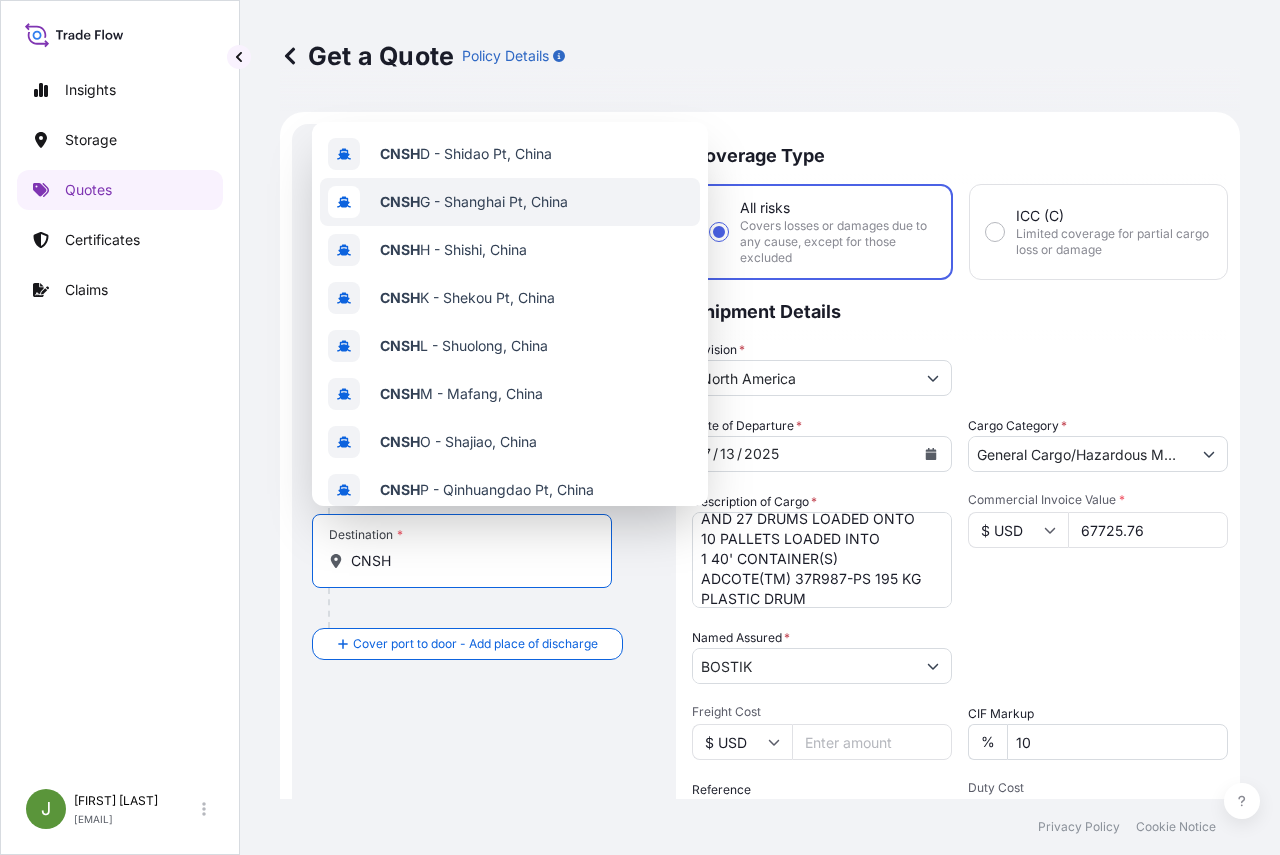 click on "[LOCATION] [LOCATION] - [LOCATION], [COUNTRY]" at bounding box center (474, 202) 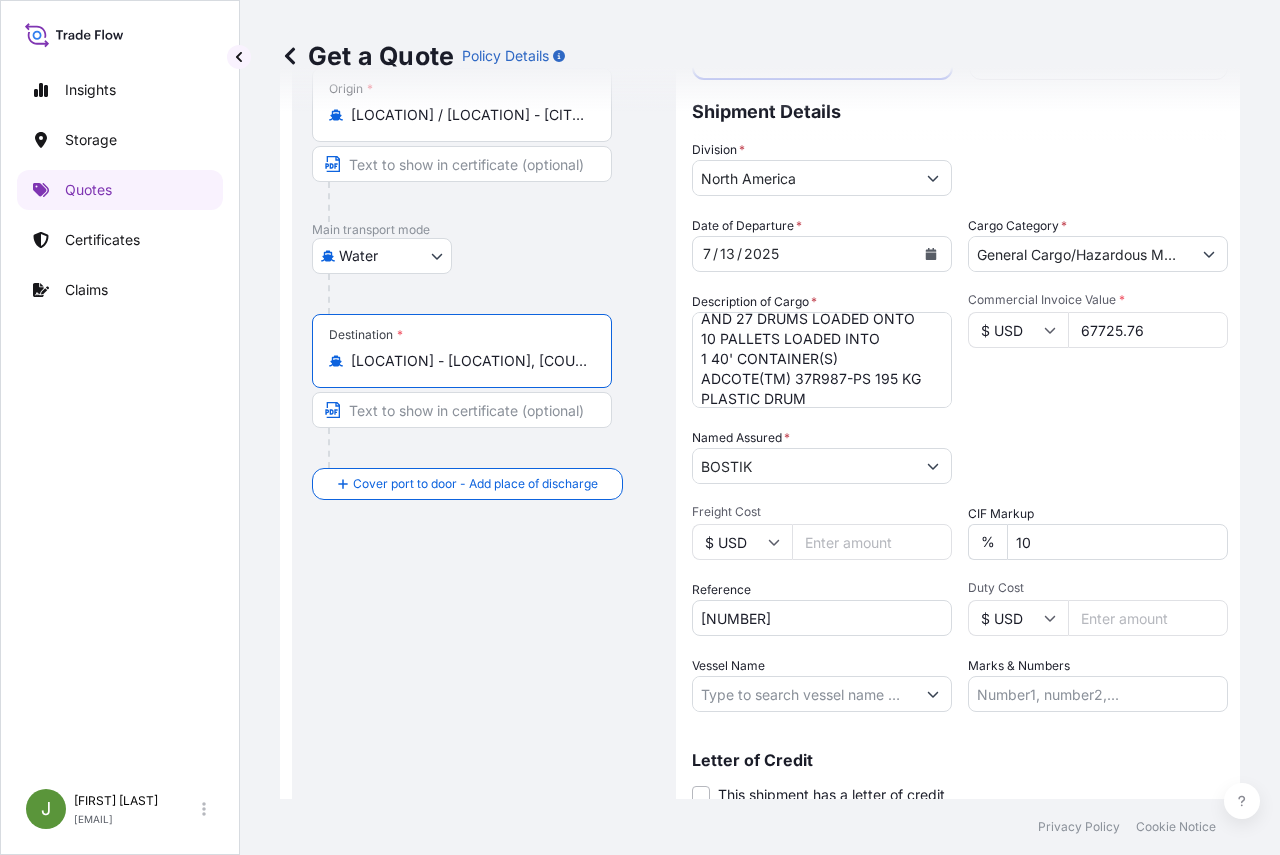 scroll, scrollTop: 274, scrollLeft: 0, axis: vertical 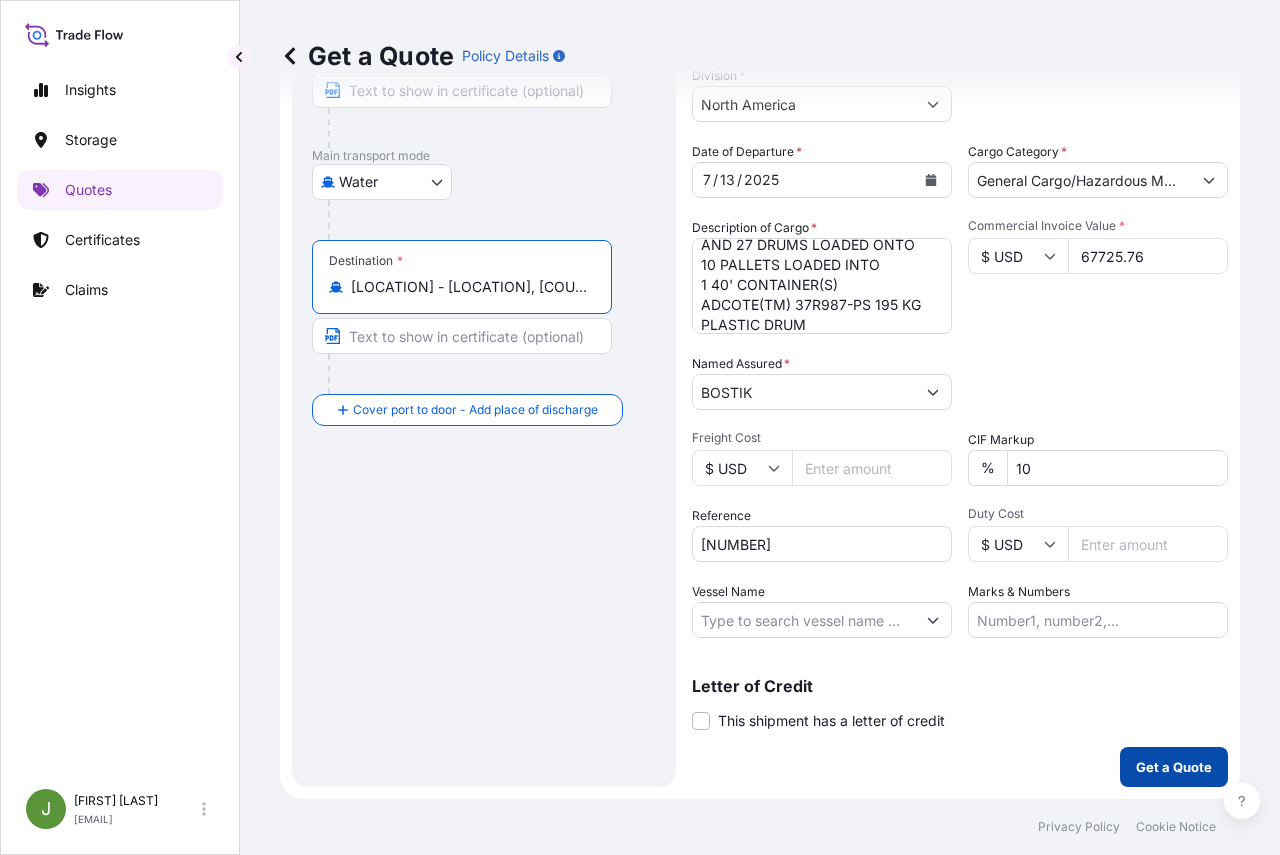 type on "[LOCATION] - [LOCATION], [COUNTRY]" 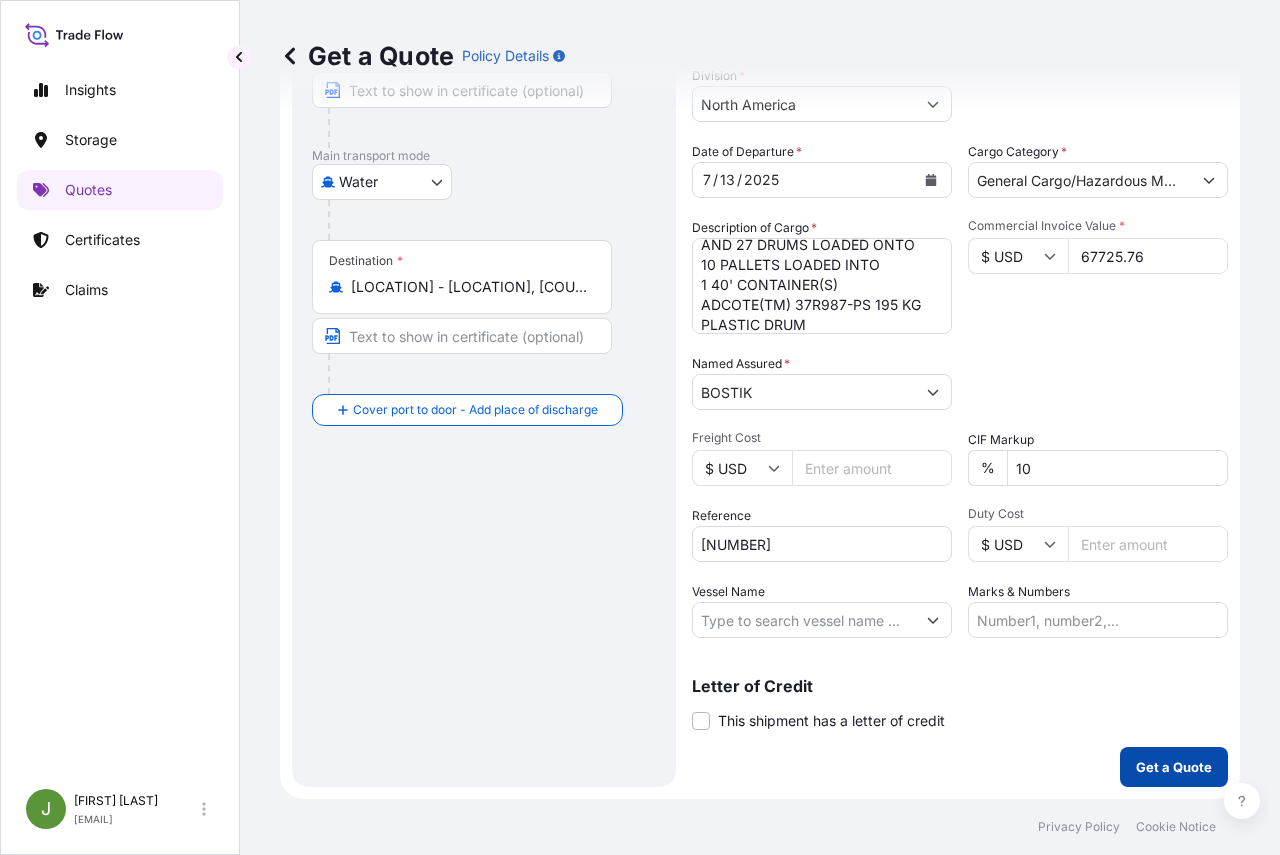 click on "Get a Quote" at bounding box center (1174, 767) 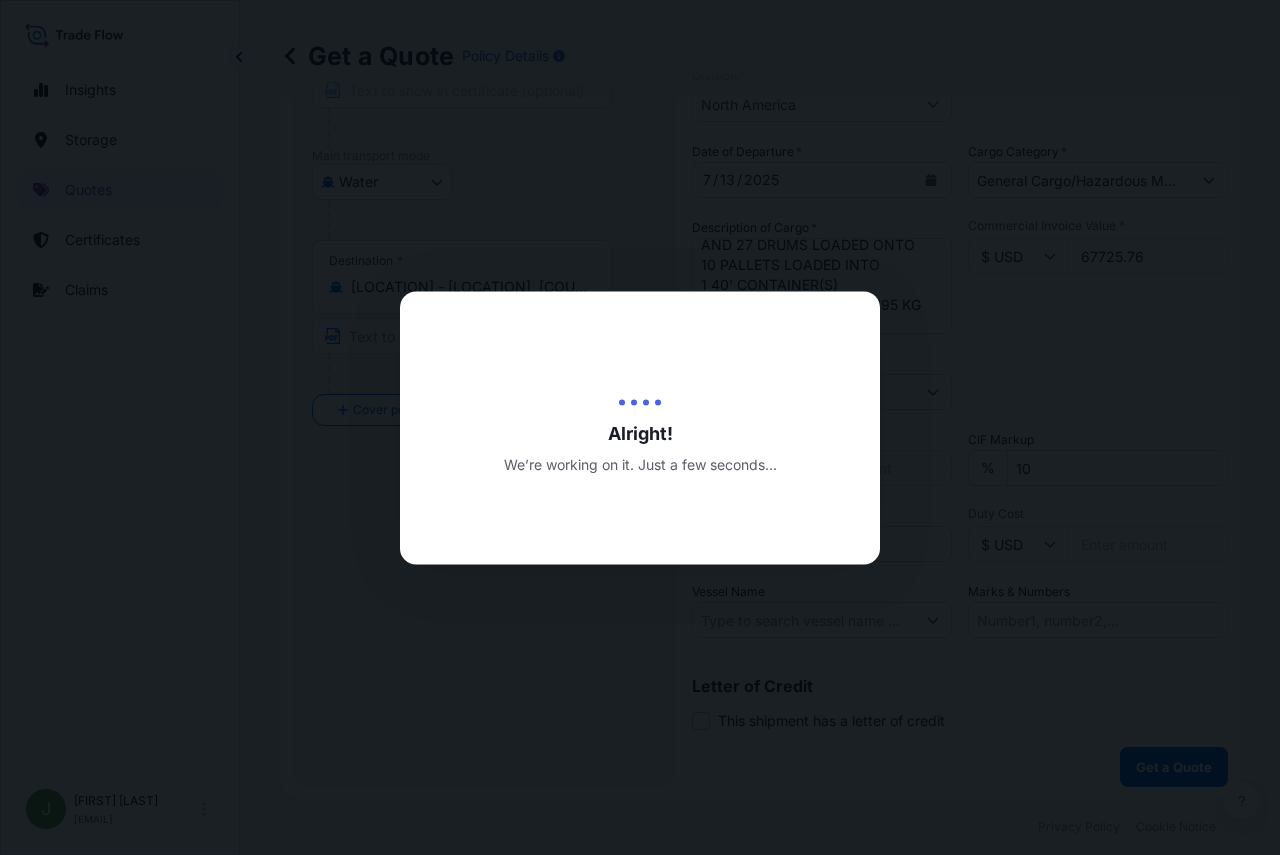 scroll, scrollTop: 0, scrollLeft: 0, axis: both 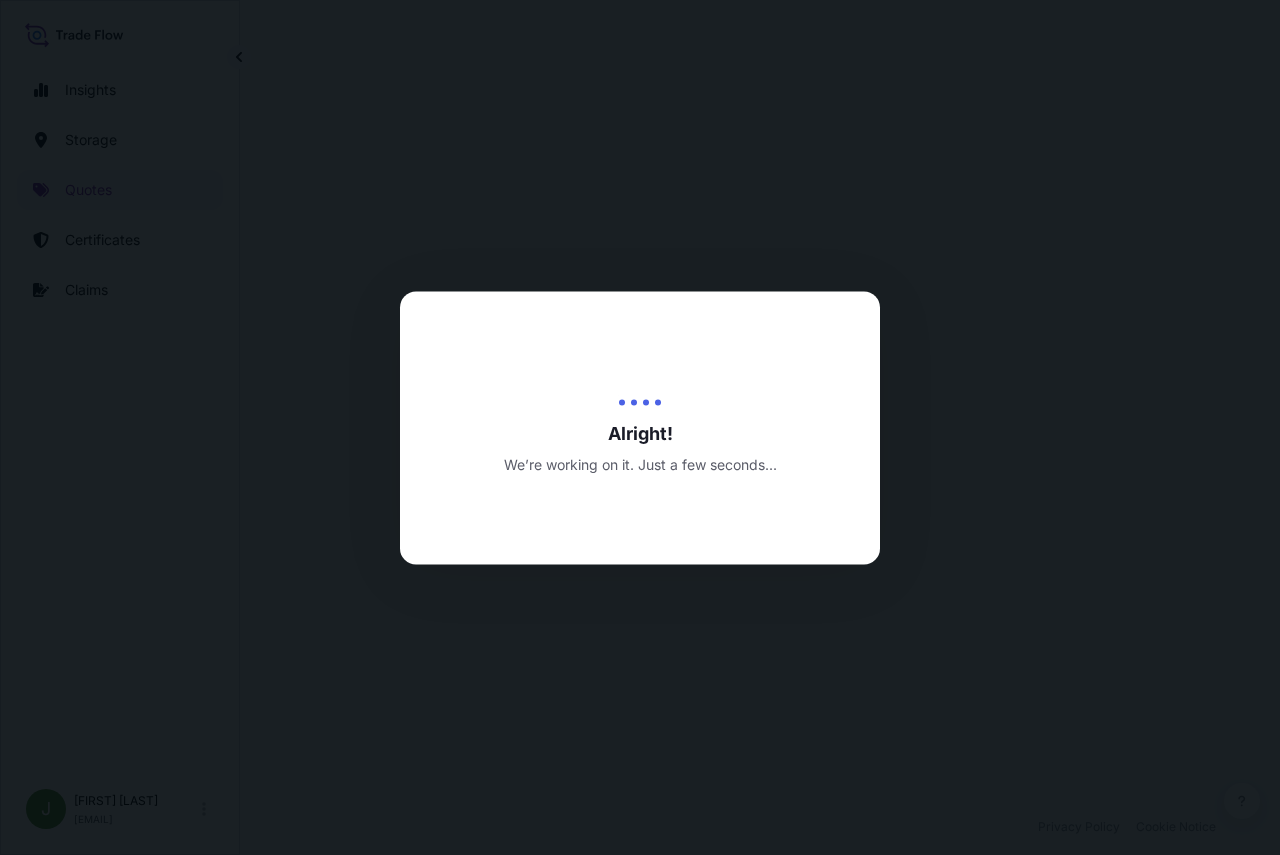 select on "Water" 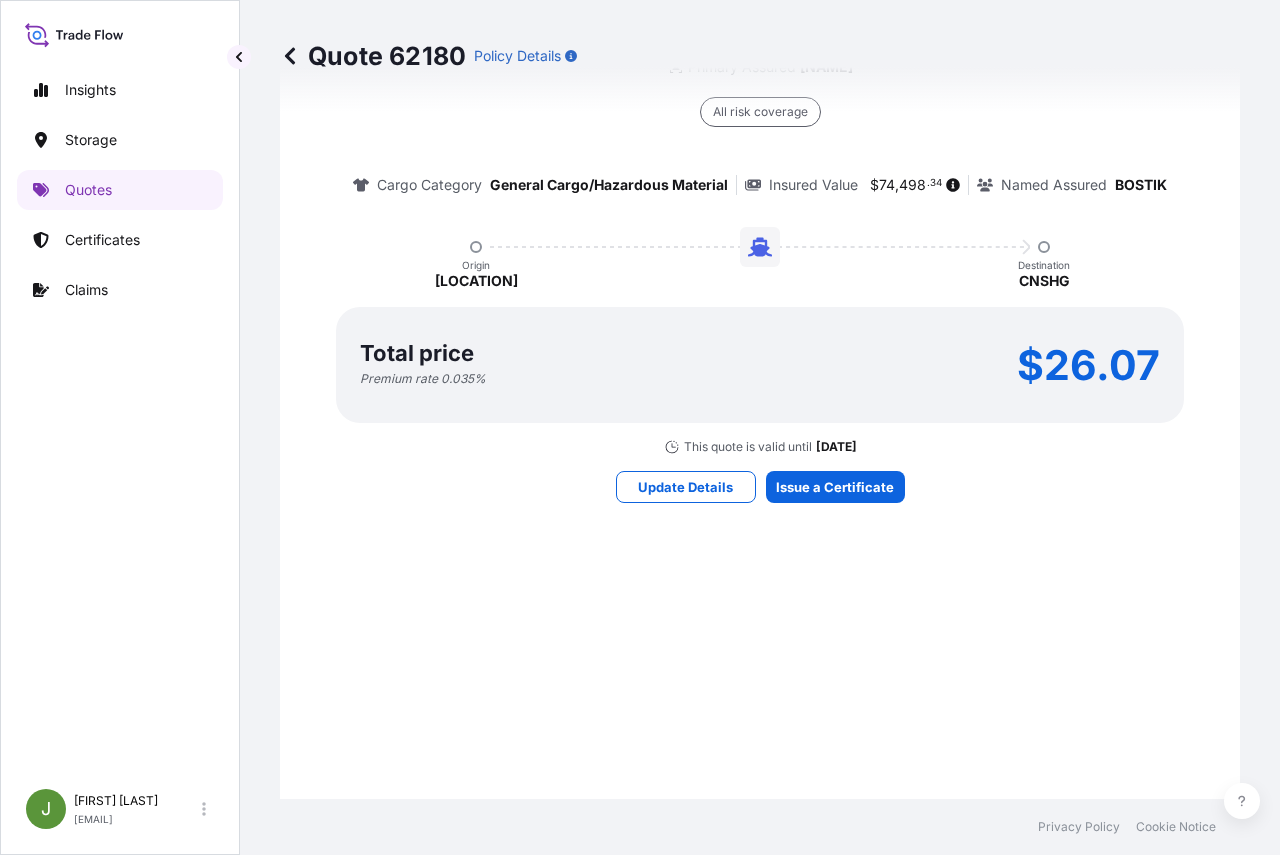 scroll, scrollTop: 1693, scrollLeft: 0, axis: vertical 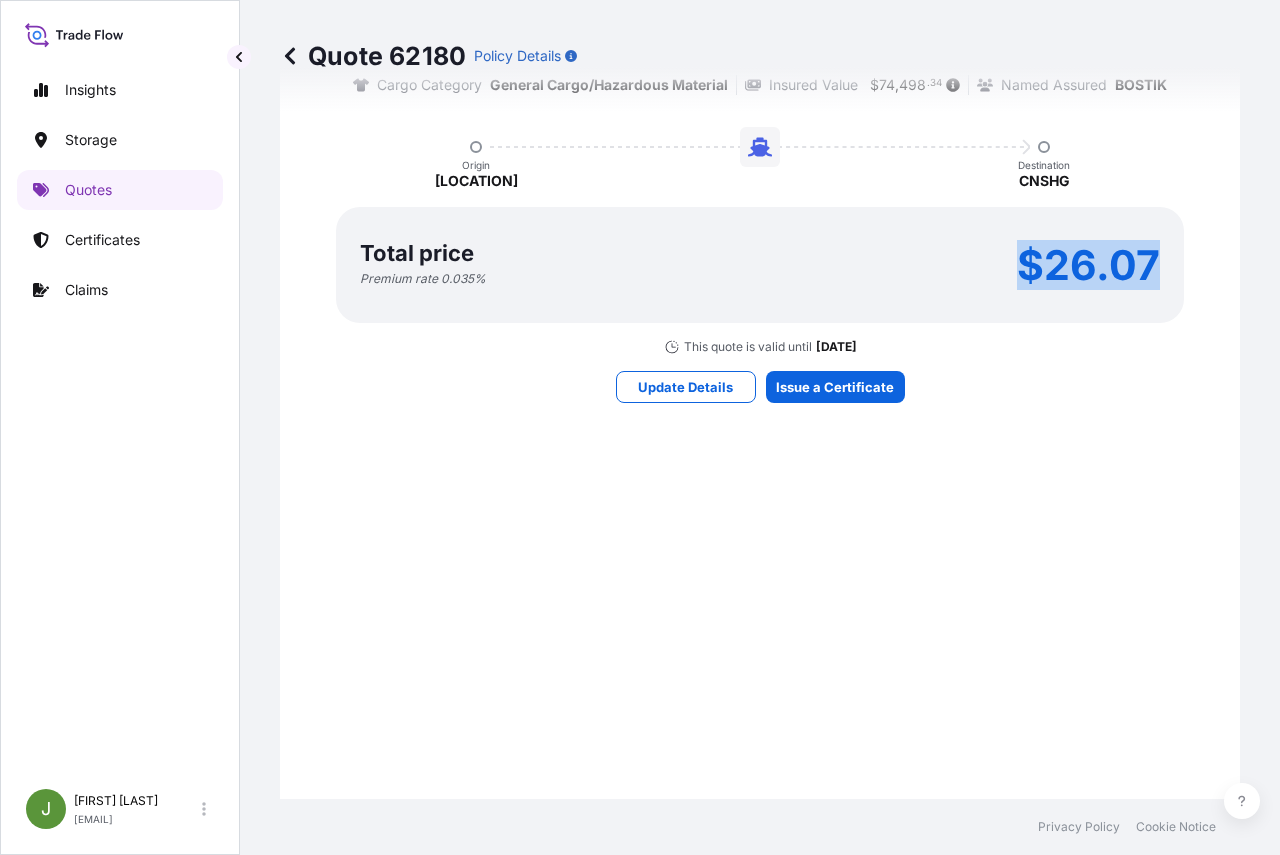 drag, startPoint x: 1017, startPoint y: 361, endPoint x: 1161, endPoint y: 319, distance: 150 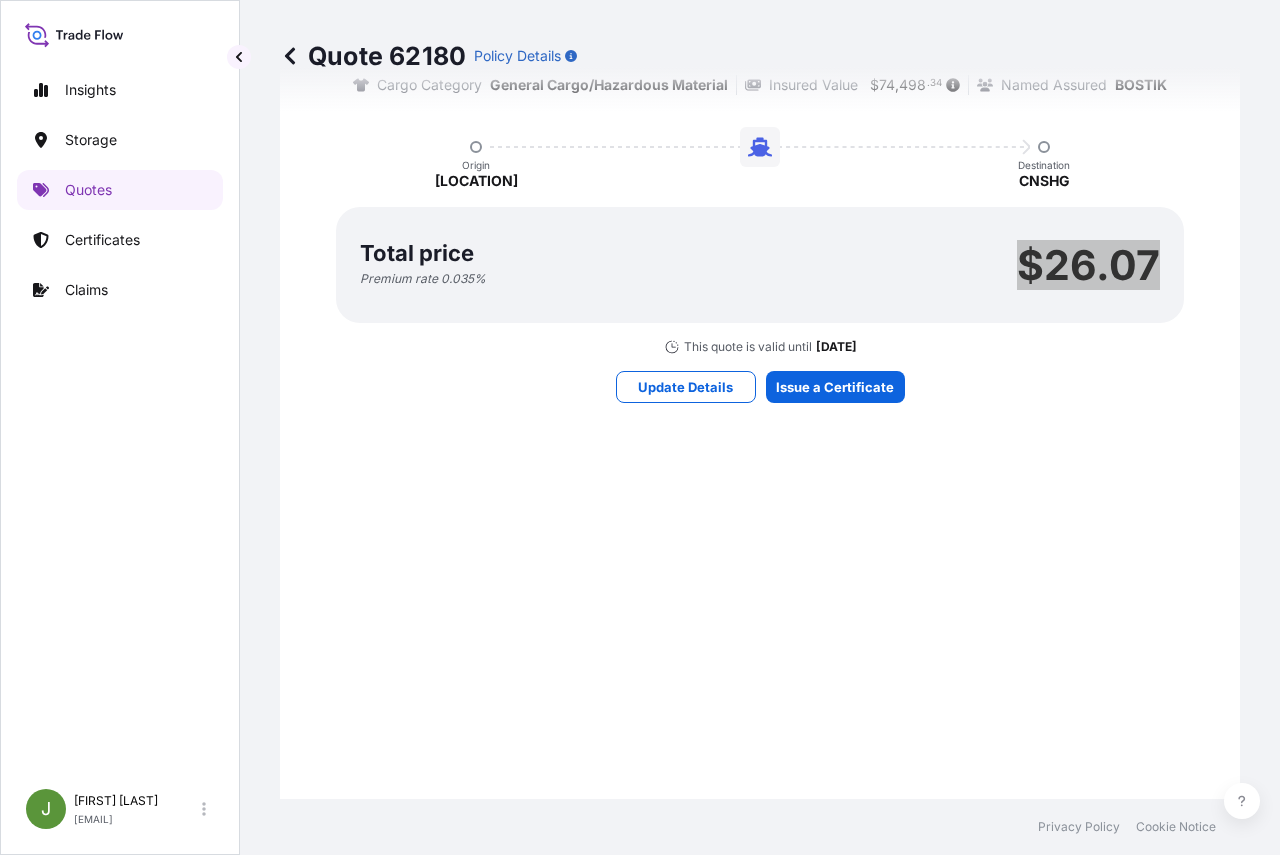 scroll, scrollTop: 1193, scrollLeft: 0, axis: vertical 